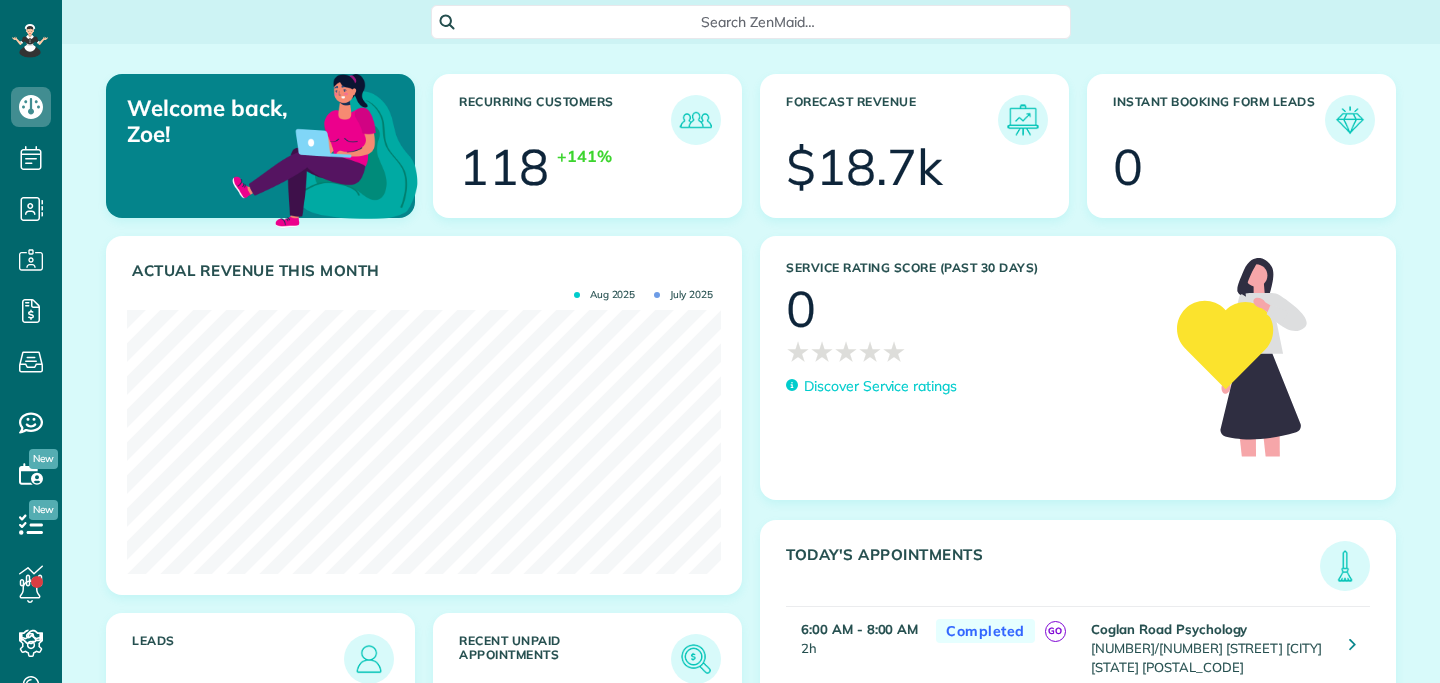 scroll, scrollTop: 0, scrollLeft: 0, axis: both 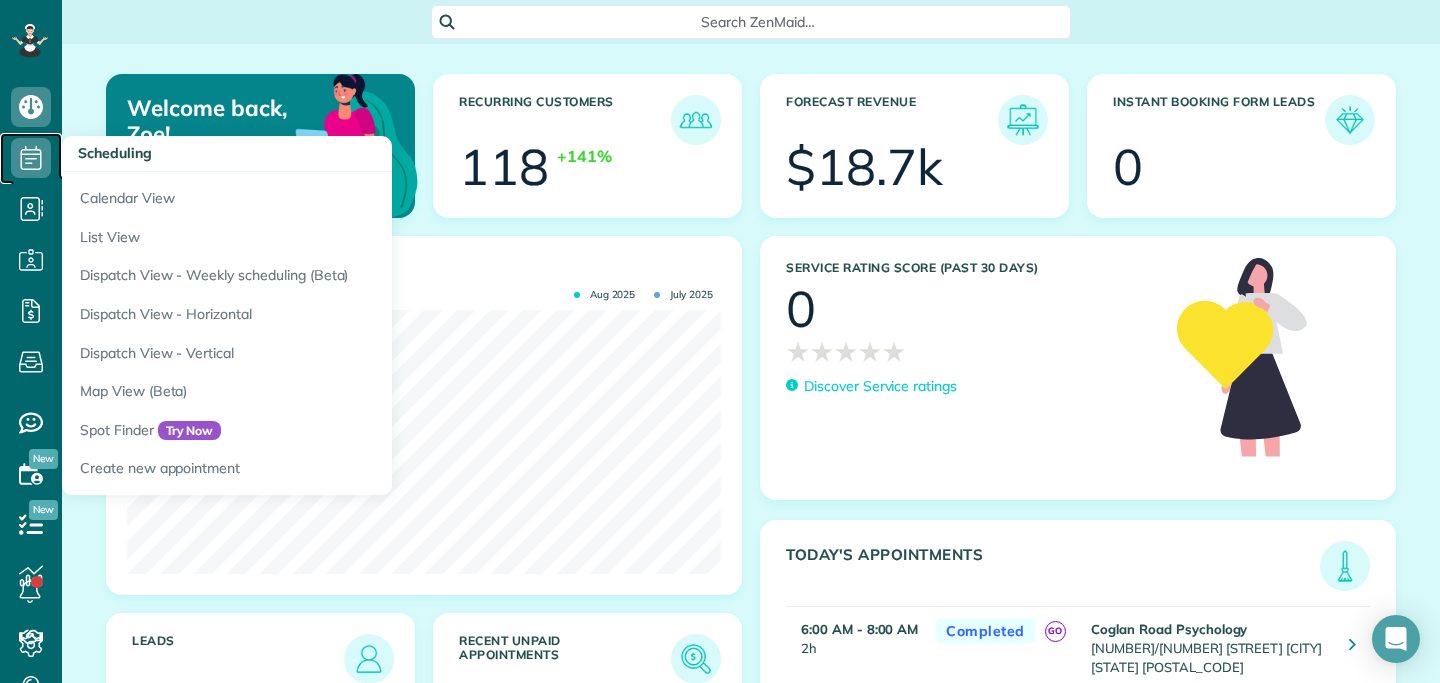 click 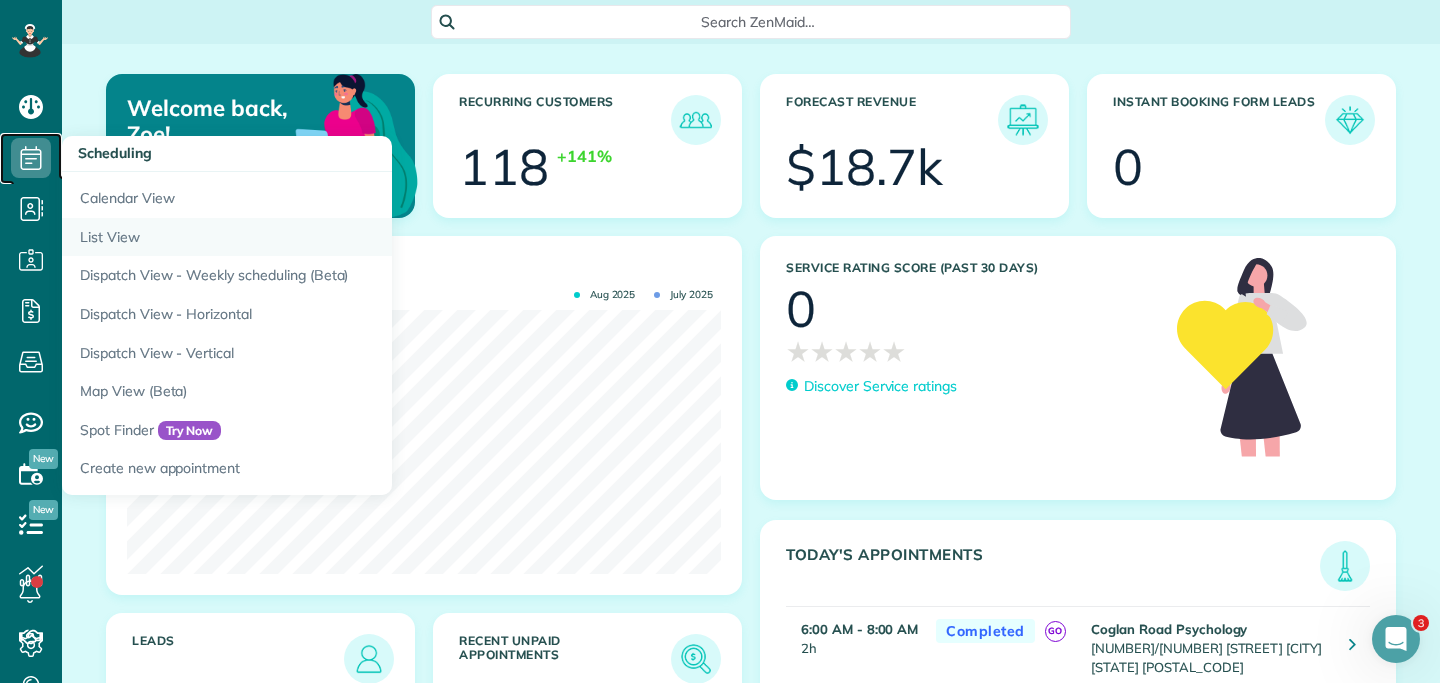 scroll, scrollTop: 0, scrollLeft: 0, axis: both 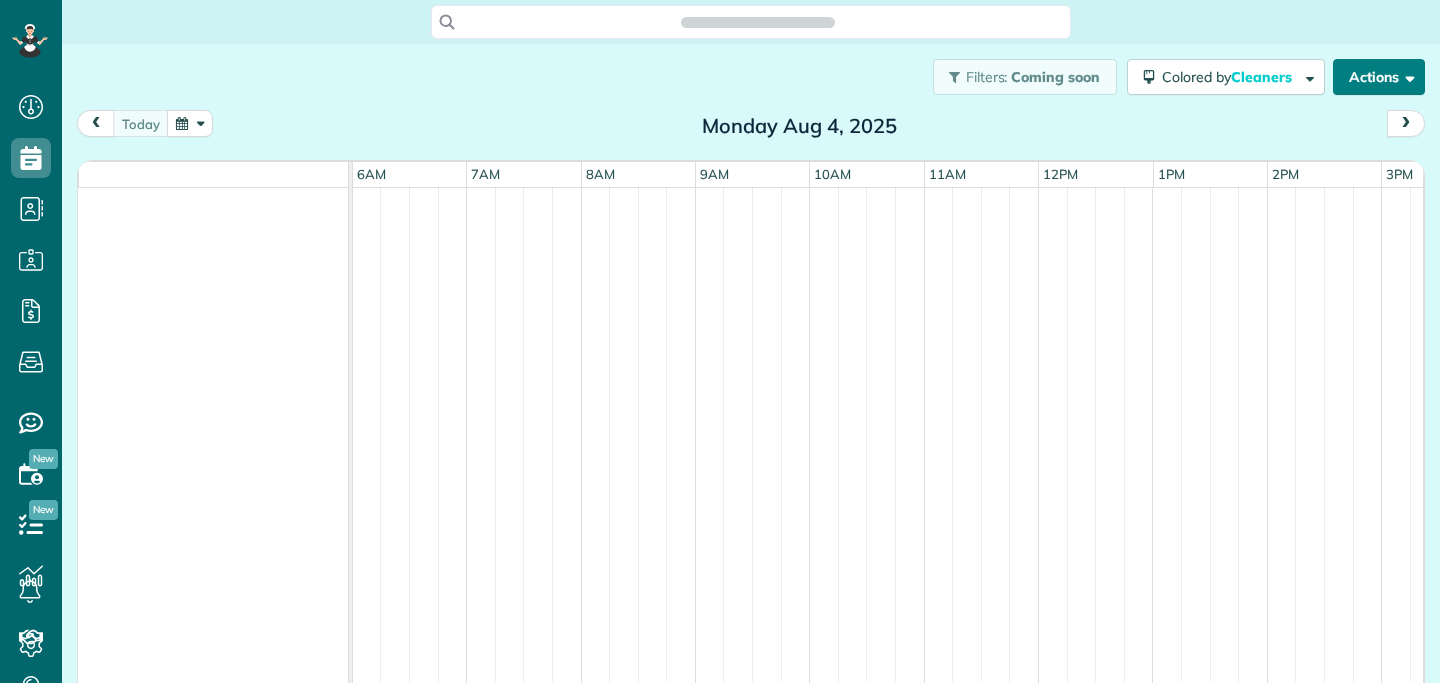 click at bounding box center [1406, 76] 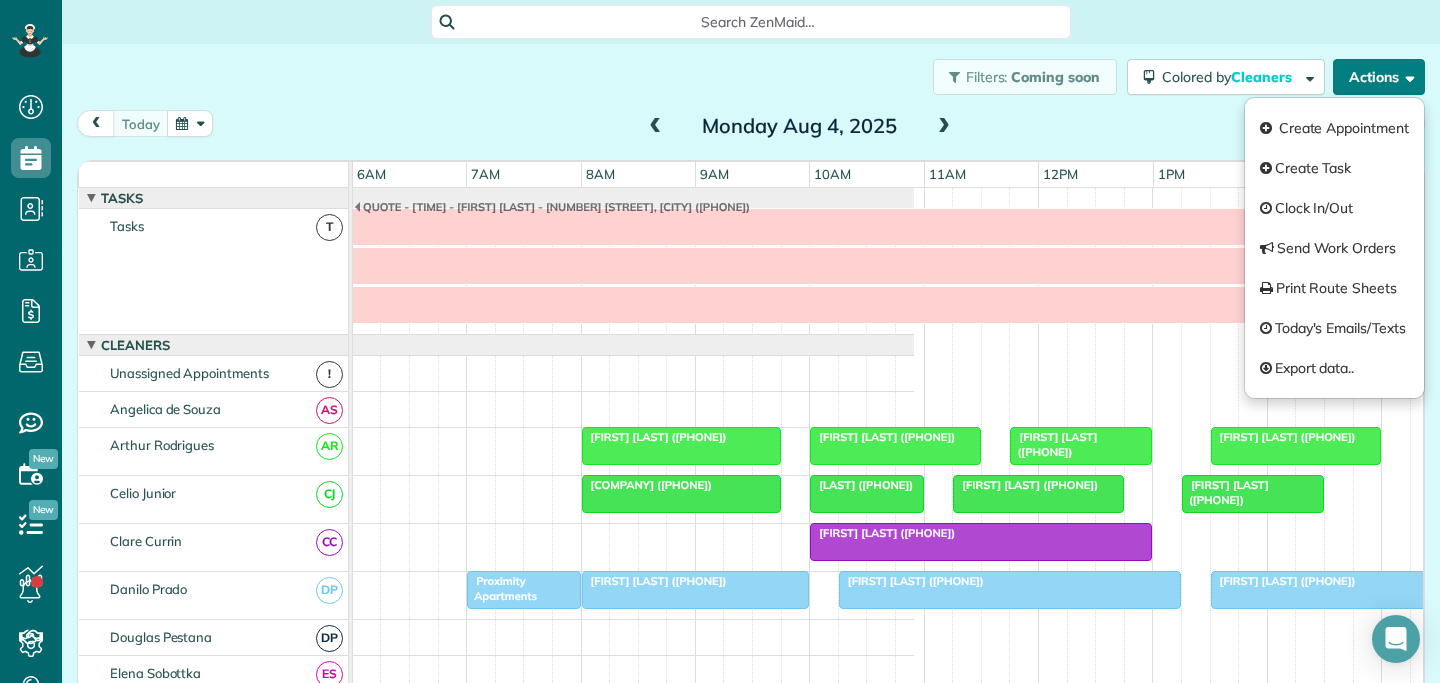 scroll, scrollTop: 90, scrollLeft: 687, axis: both 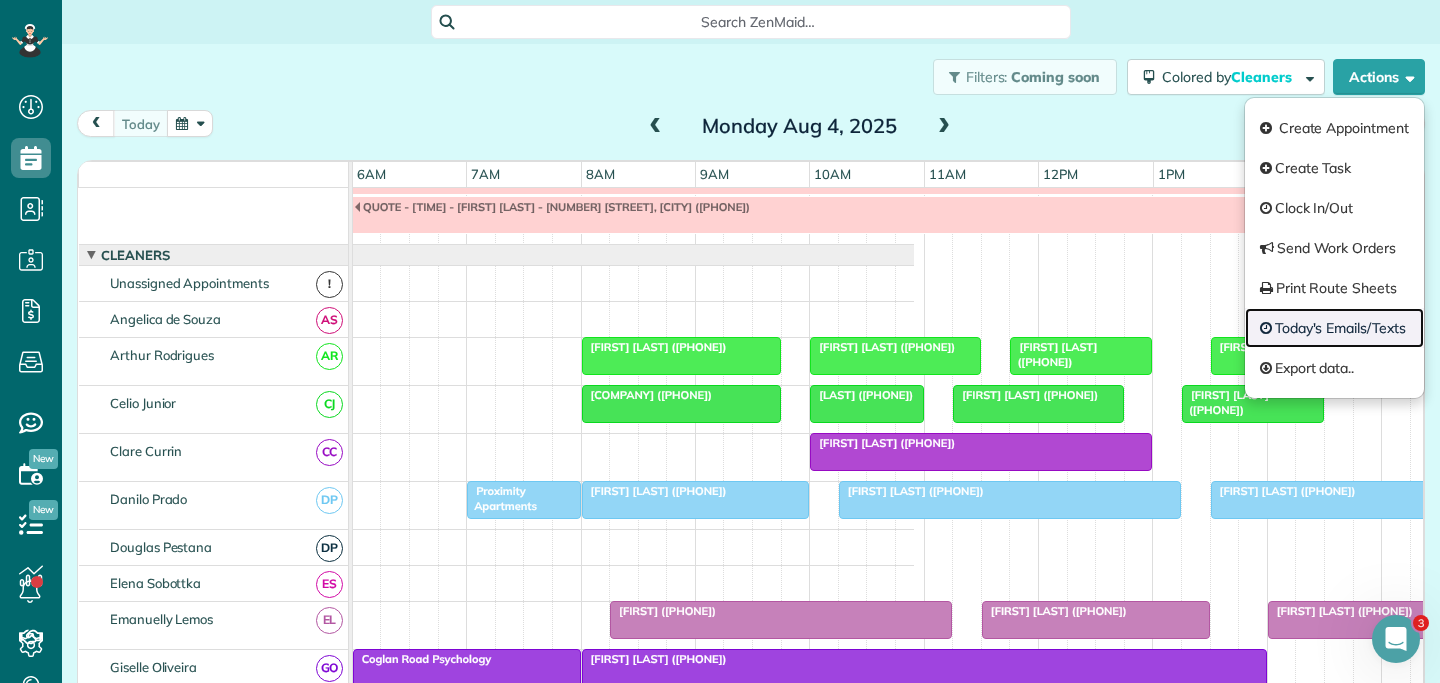 click on "Today's Emails/Texts" at bounding box center [1334, 328] 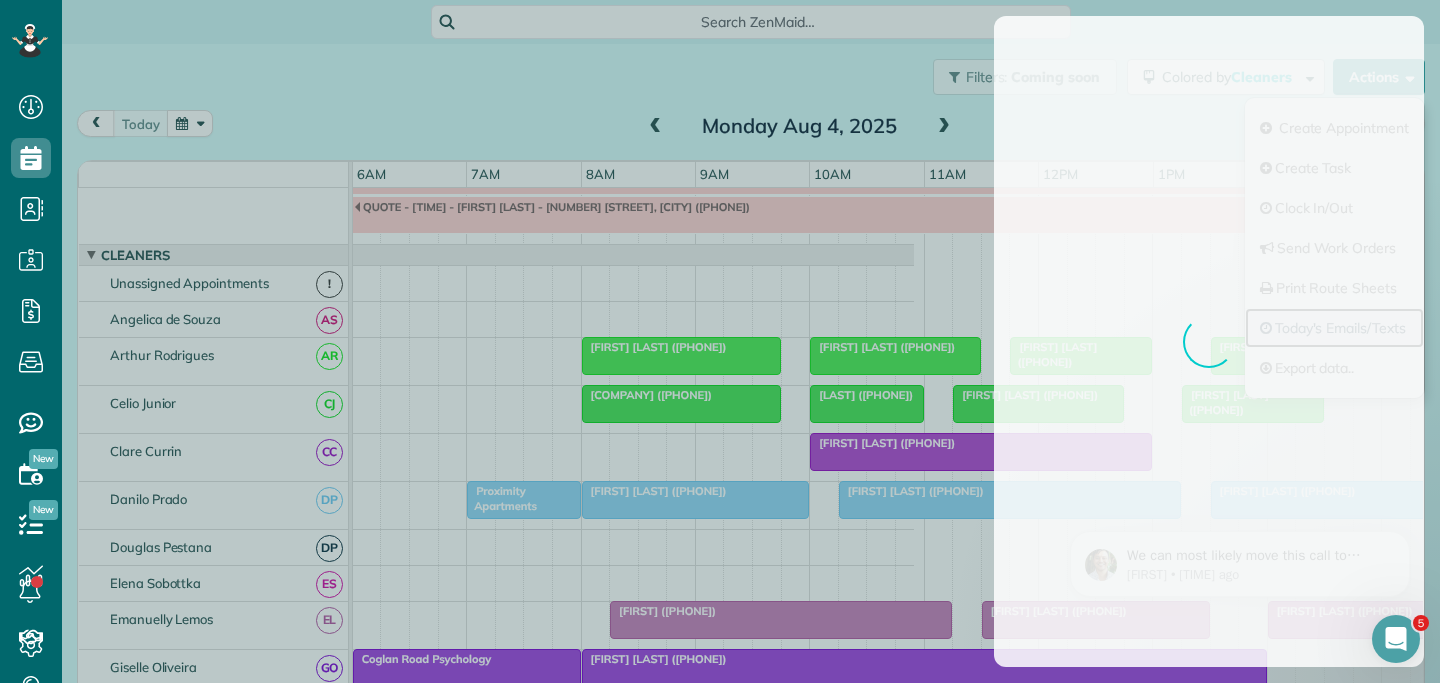 scroll, scrollTop: 0, scrollLeft: 0, axis: both 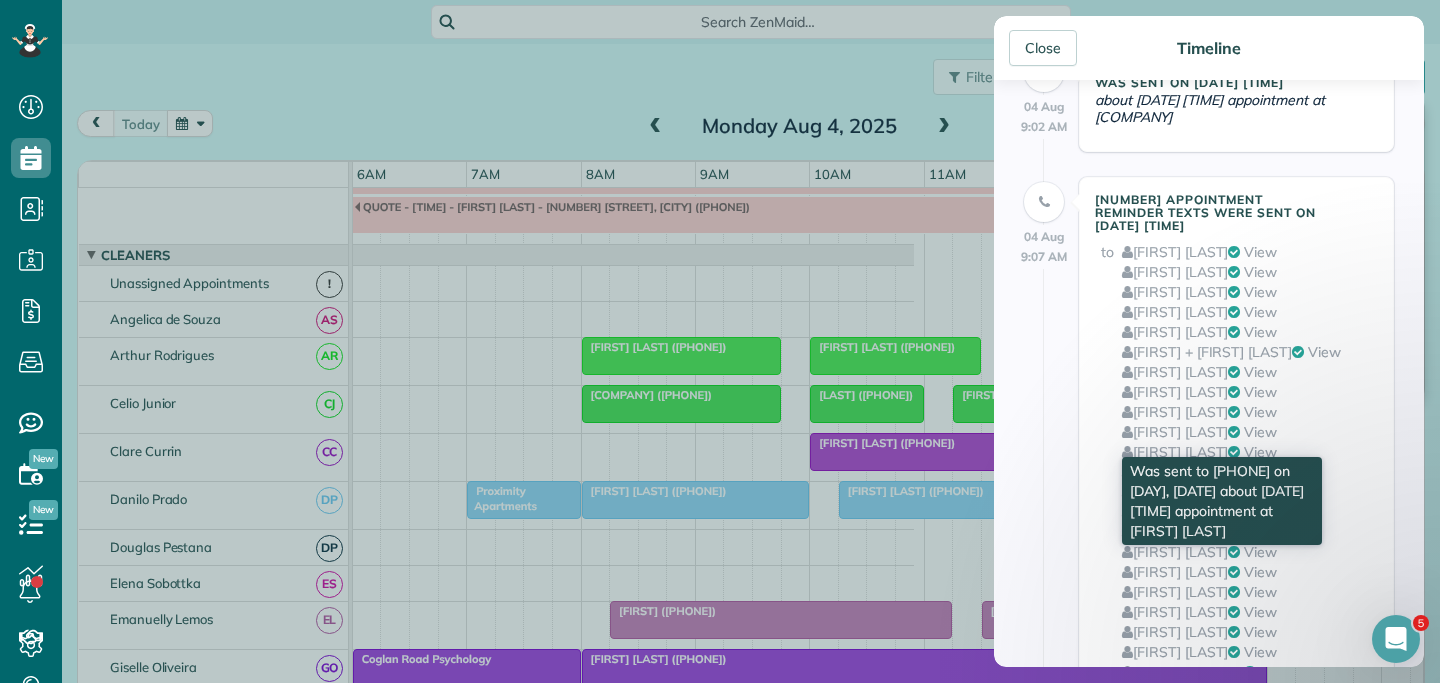 click at bounding box center (1234, 552) 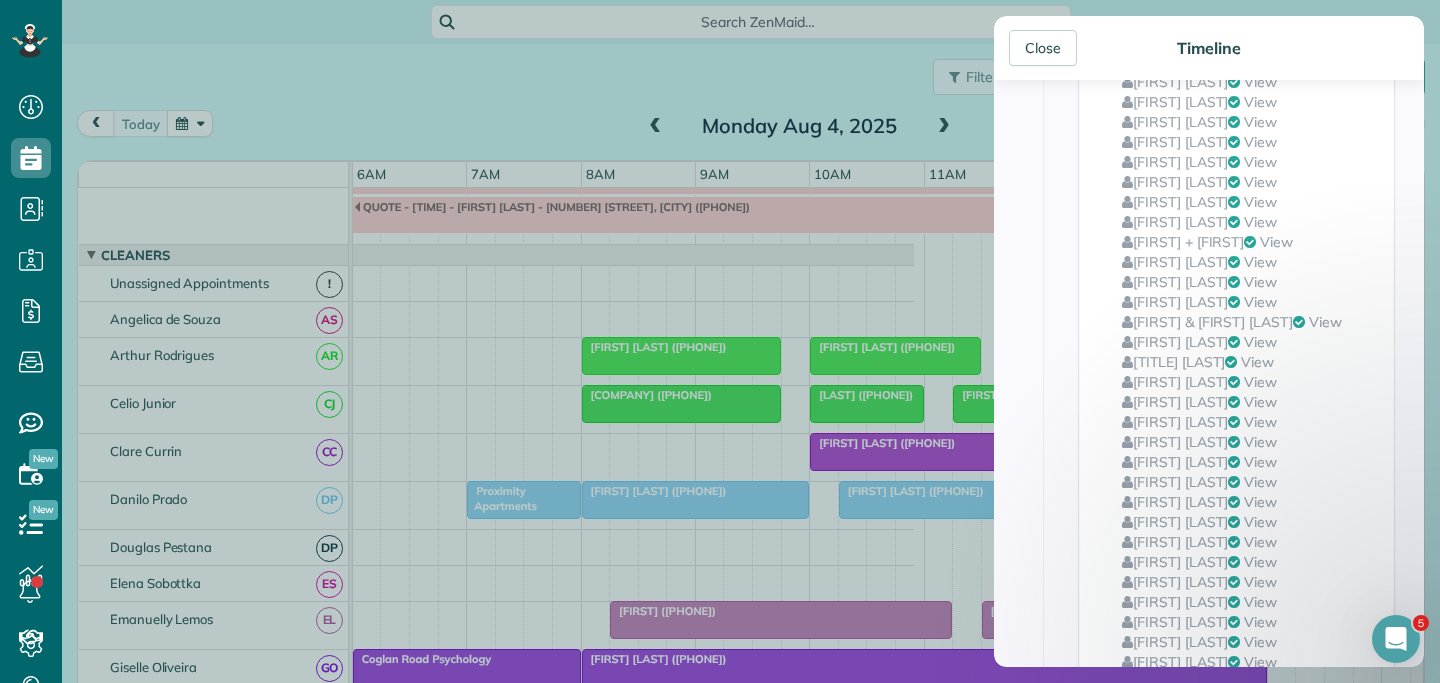 scroll, scrollTop: 1845, scrollLeft: 0, axis: vertical 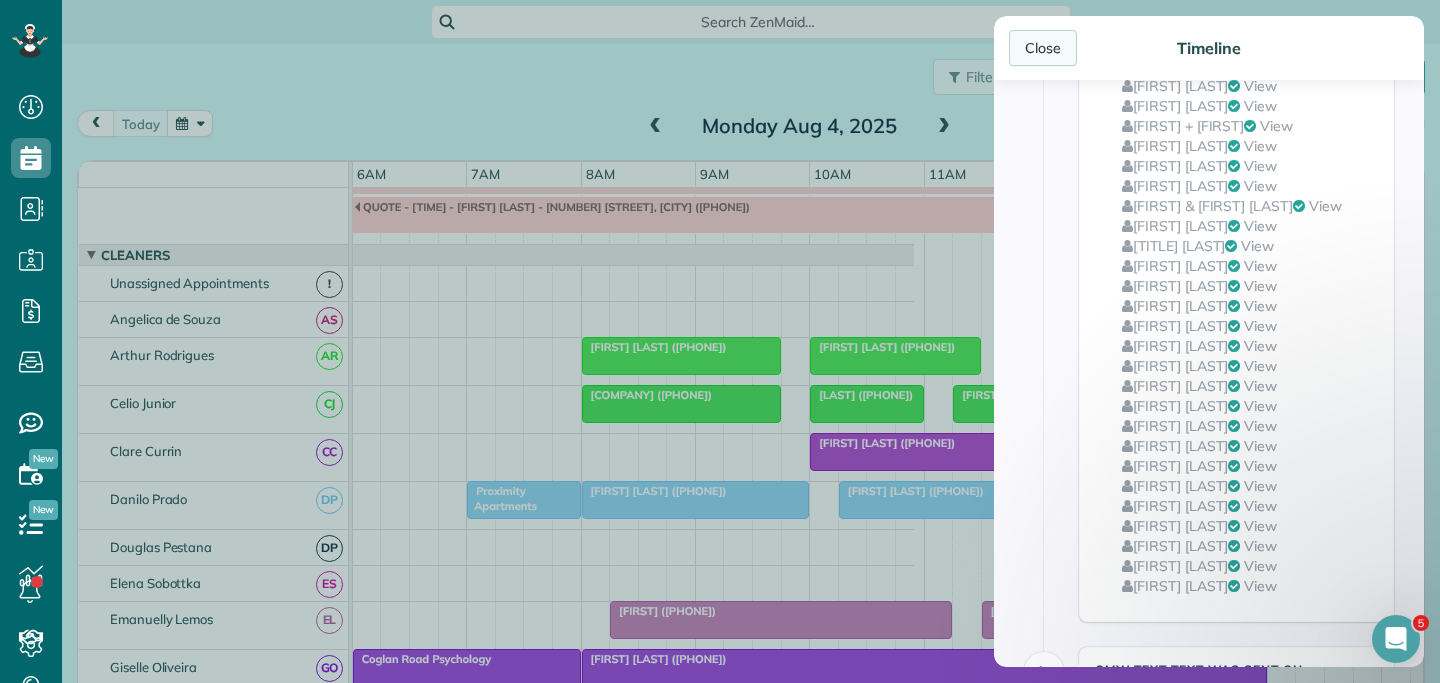 click on "Close" at bounding box center (1043, 48) 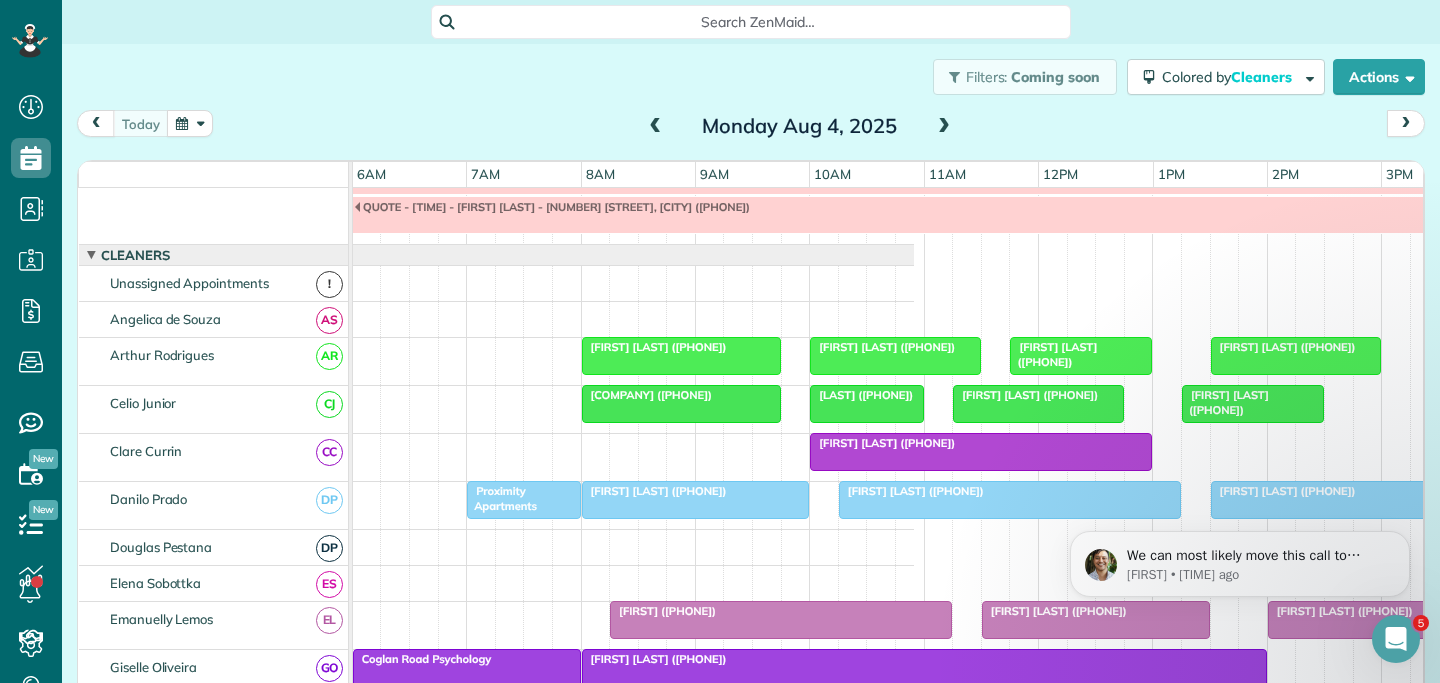 click on "Monday Aug 4, 2025" at bounding box center (800, 126) 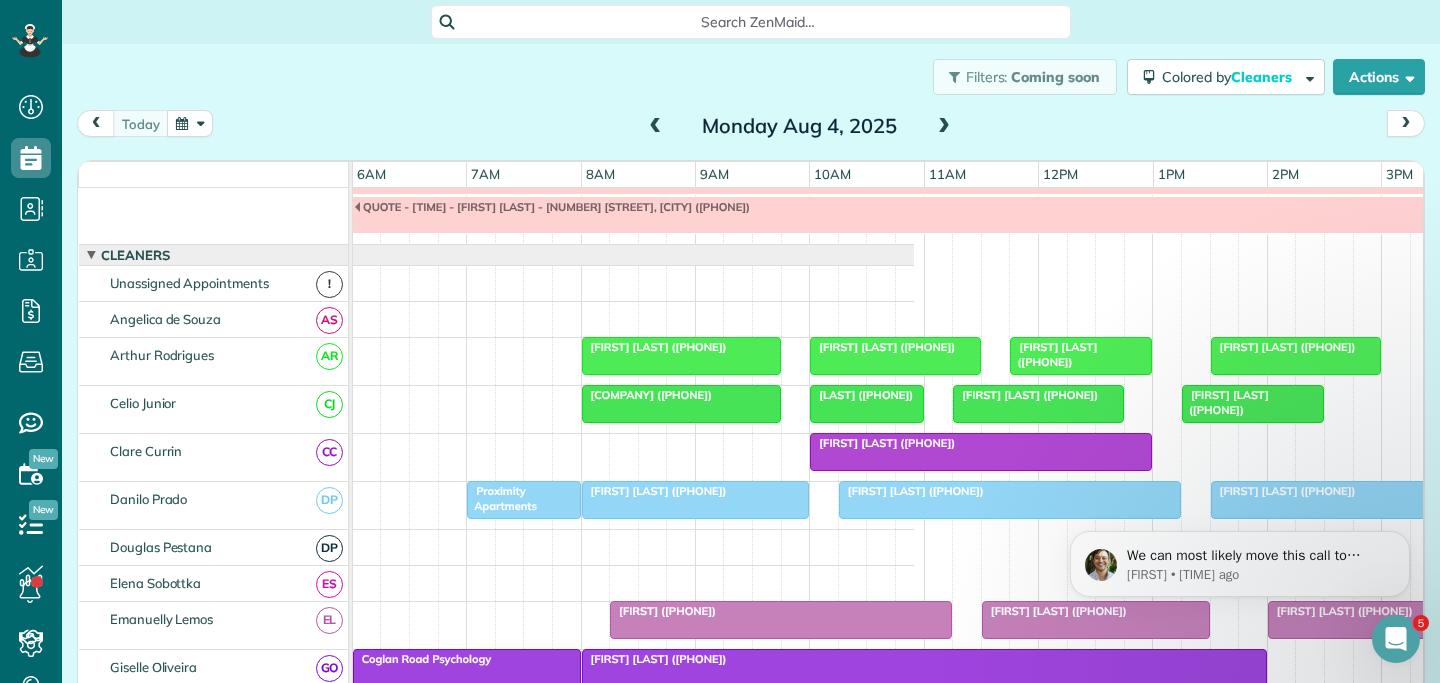 click at bounding box center [944, 127] 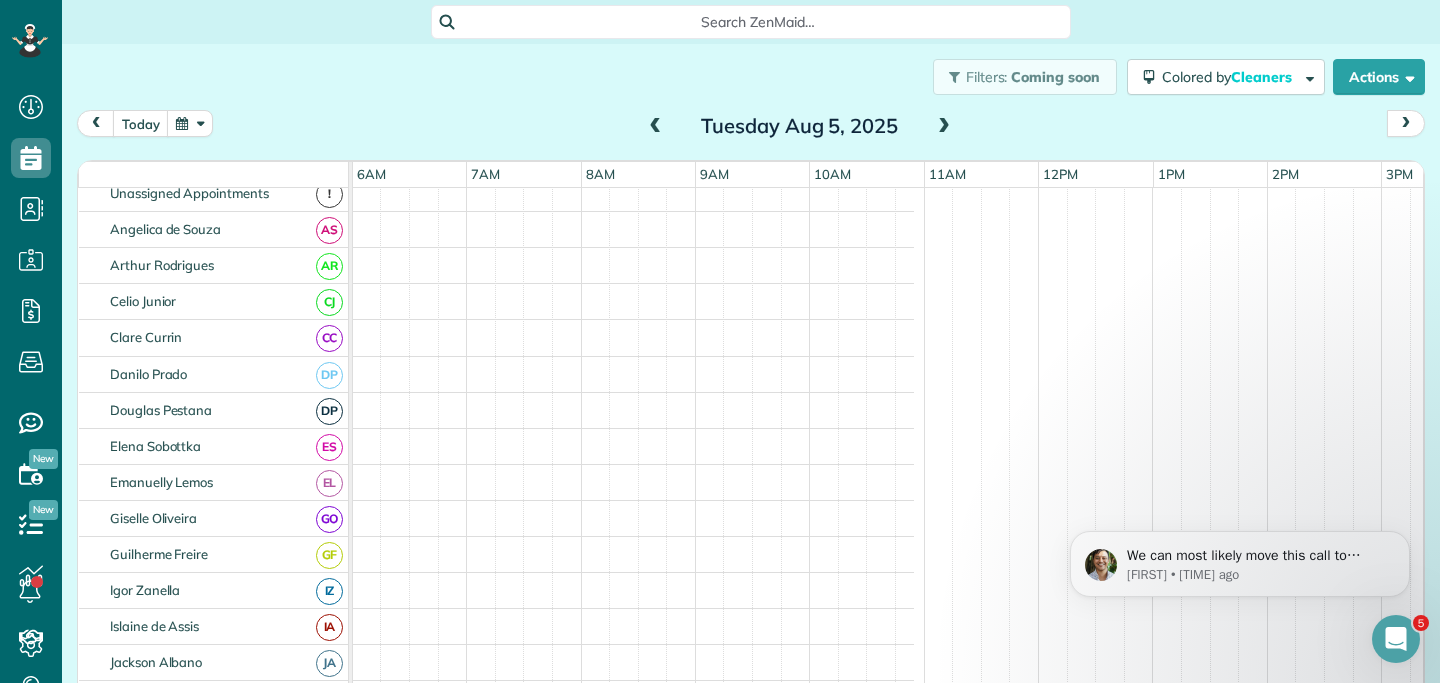 scroll, scrollTop: 0, scrollLeft: 687, axis: horizontal 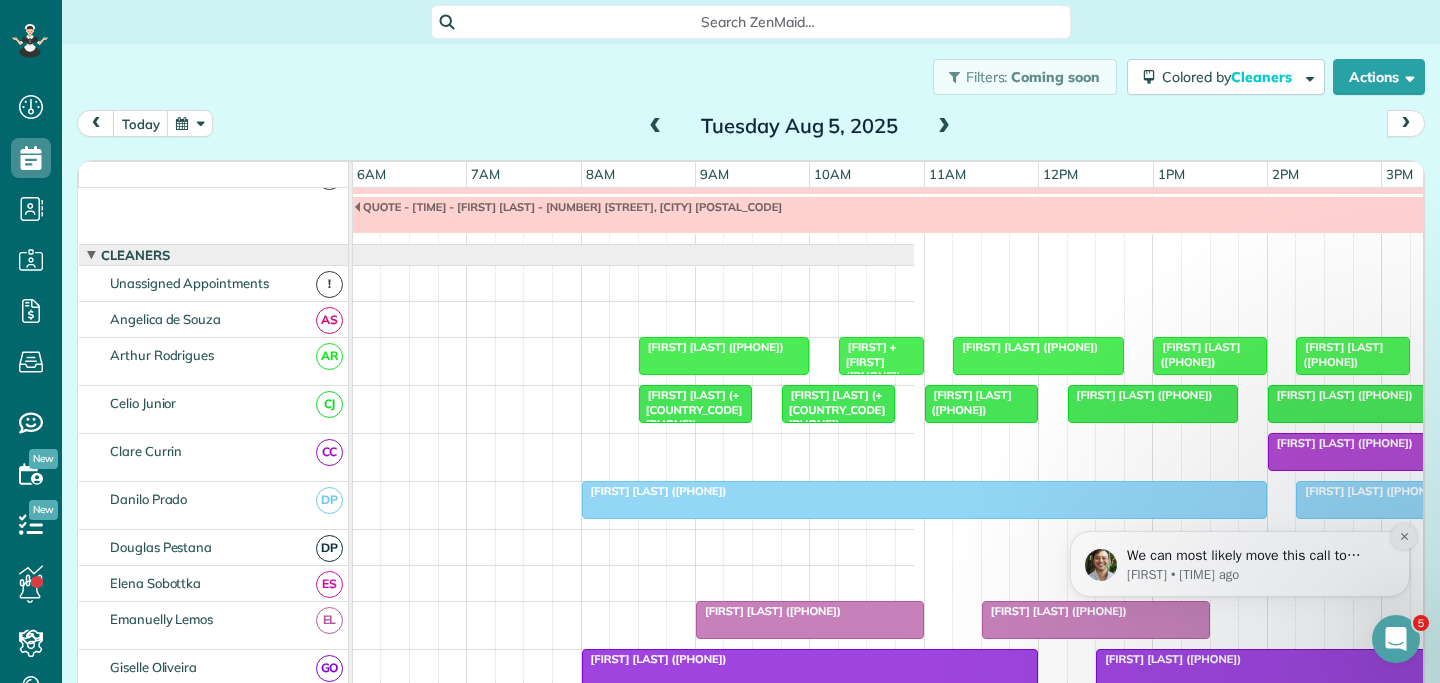 click 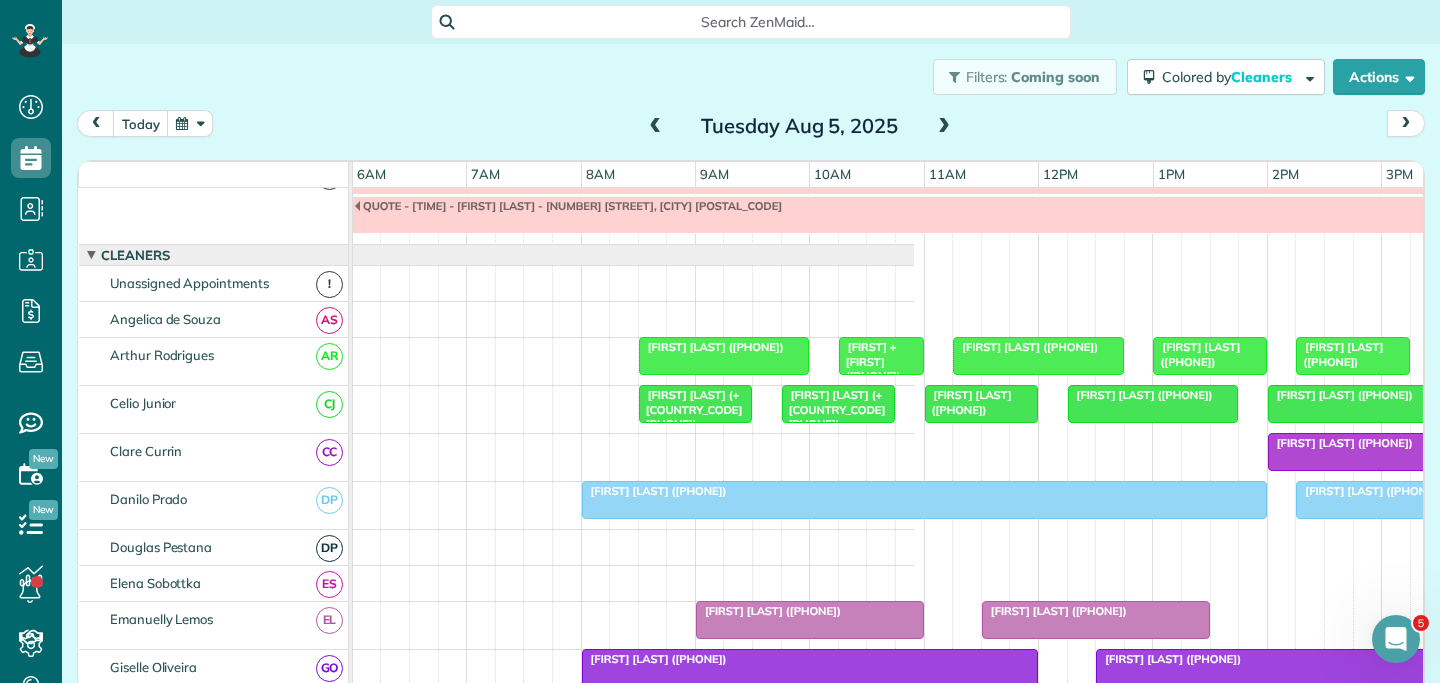 scroll, scrollTop: 846, scrollLeft: 687, axis: both 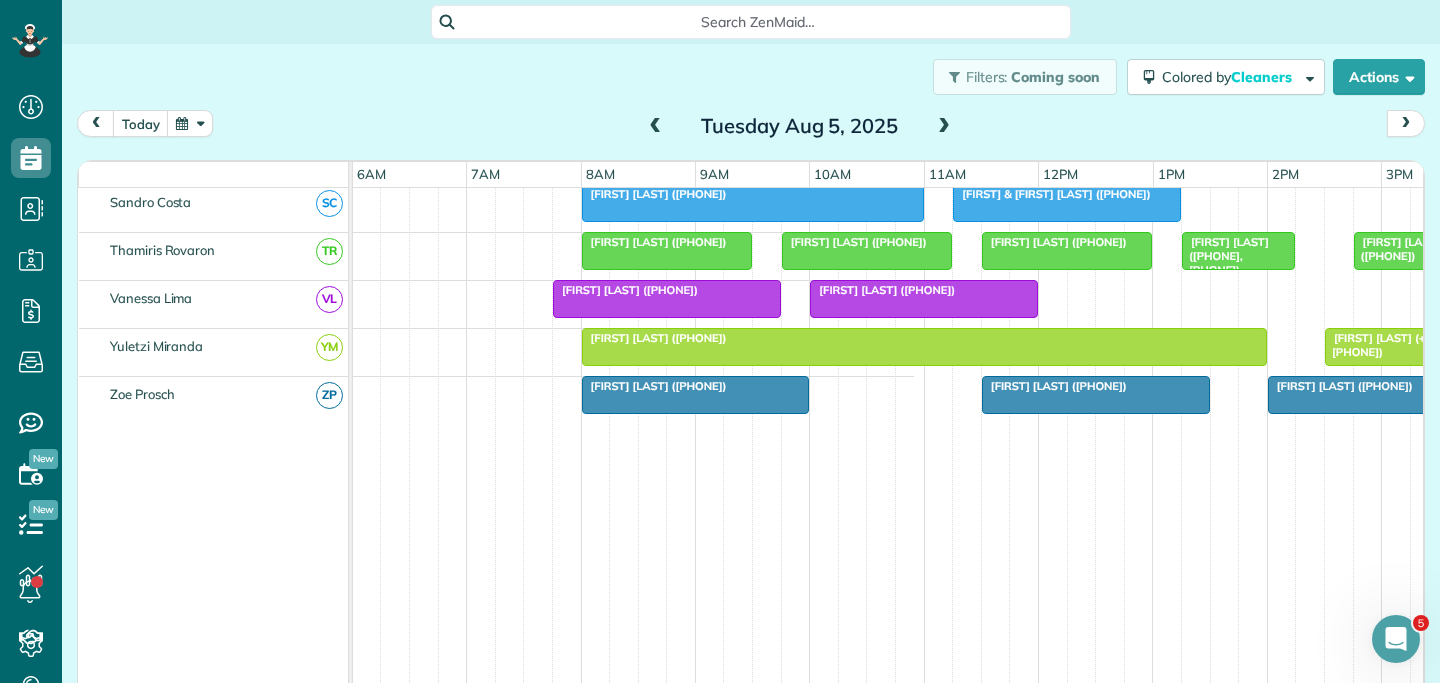 click on "[FIRST] [LAST] ([PHONE])" at bounding box center (625, 290) 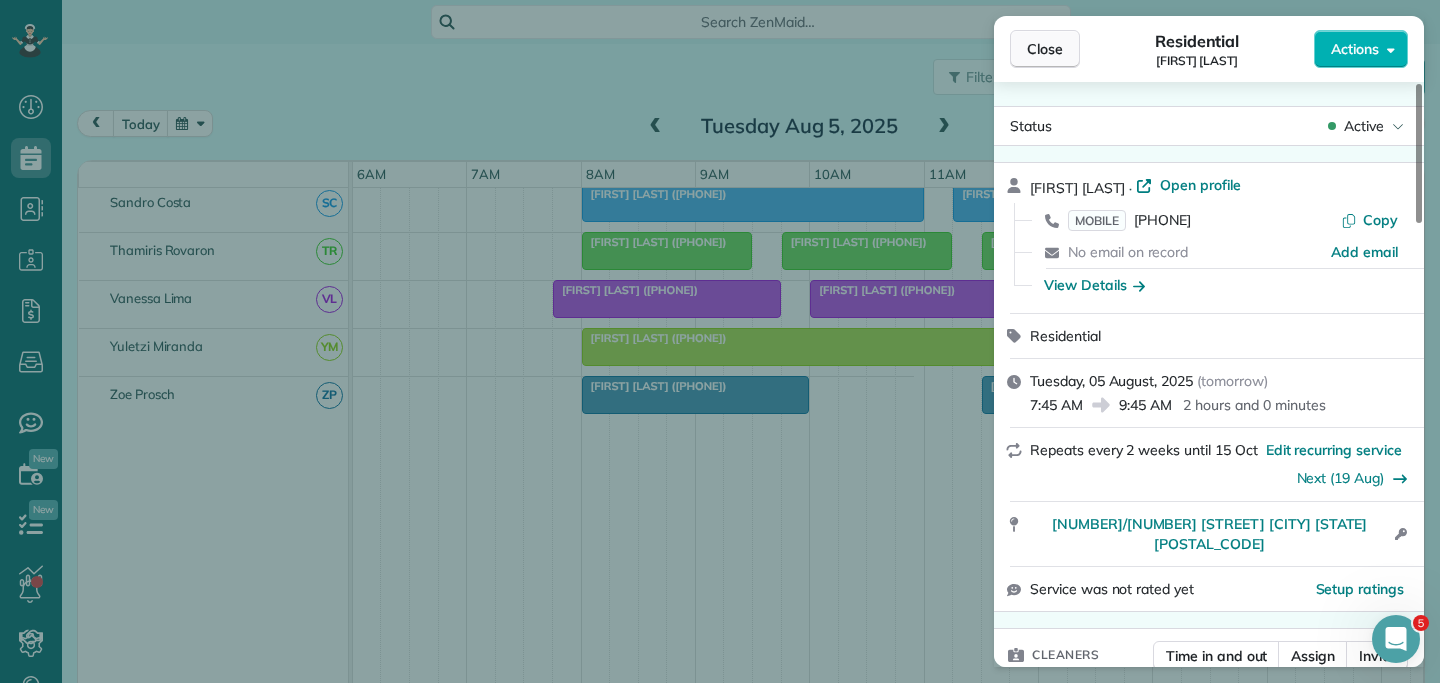 click on "Close" at bounding box center (1045, 49) 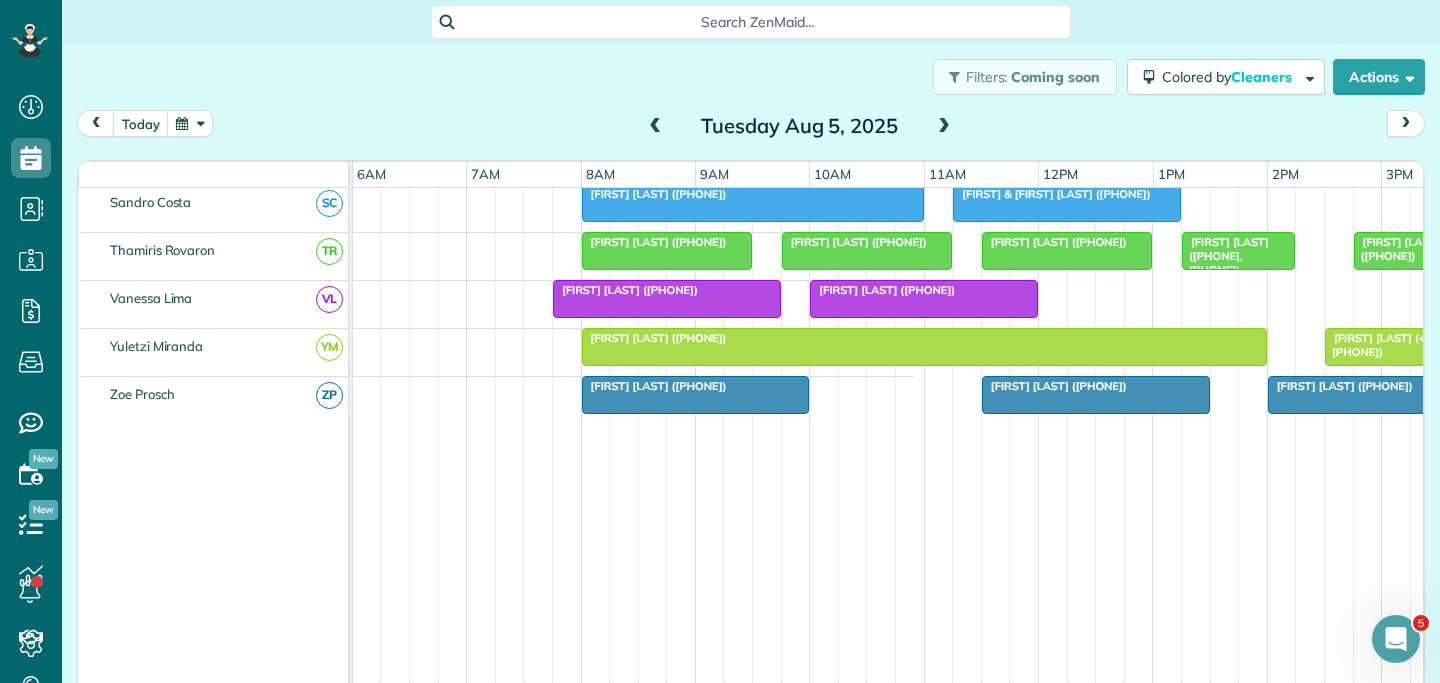 scroll, scrollTop: 1039, scrollLeft: 687, axis: both 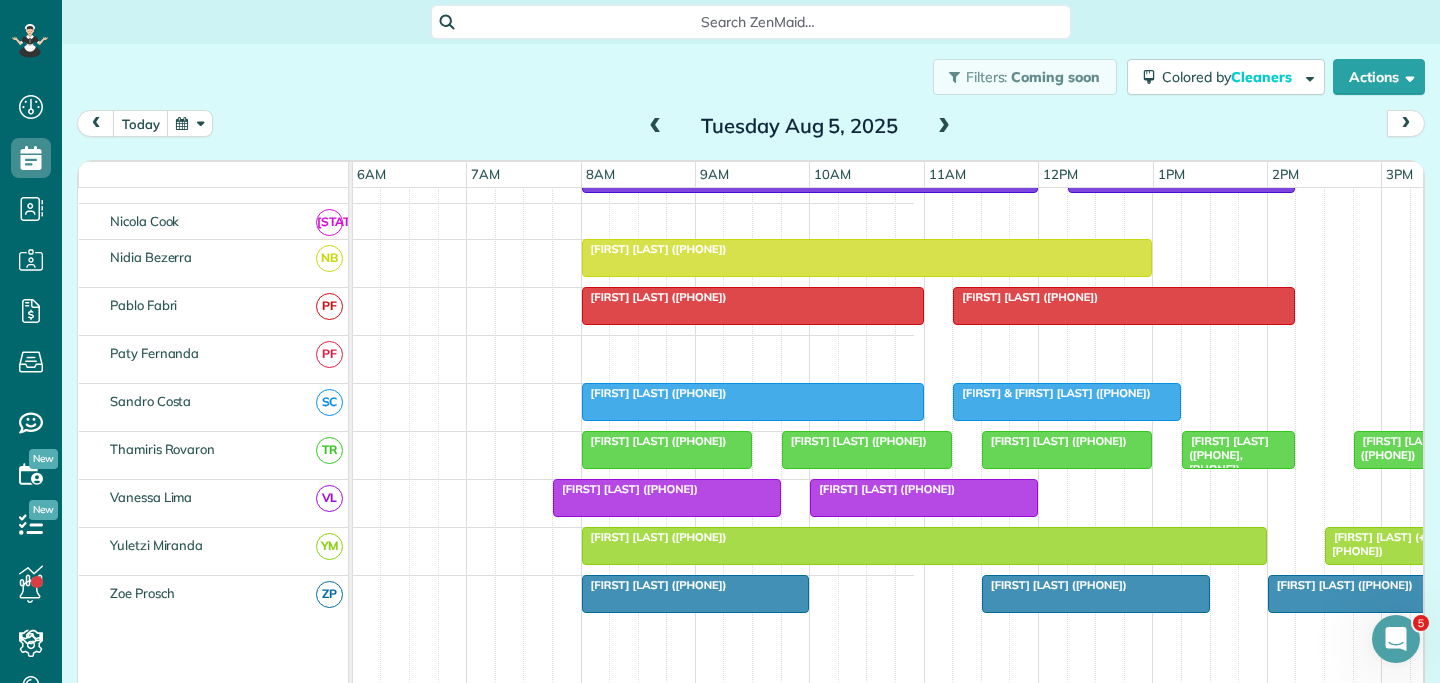 click on "[FIRST] [LAST] ([PHONE], [PHONE])" at bounding box center (1225, 455) 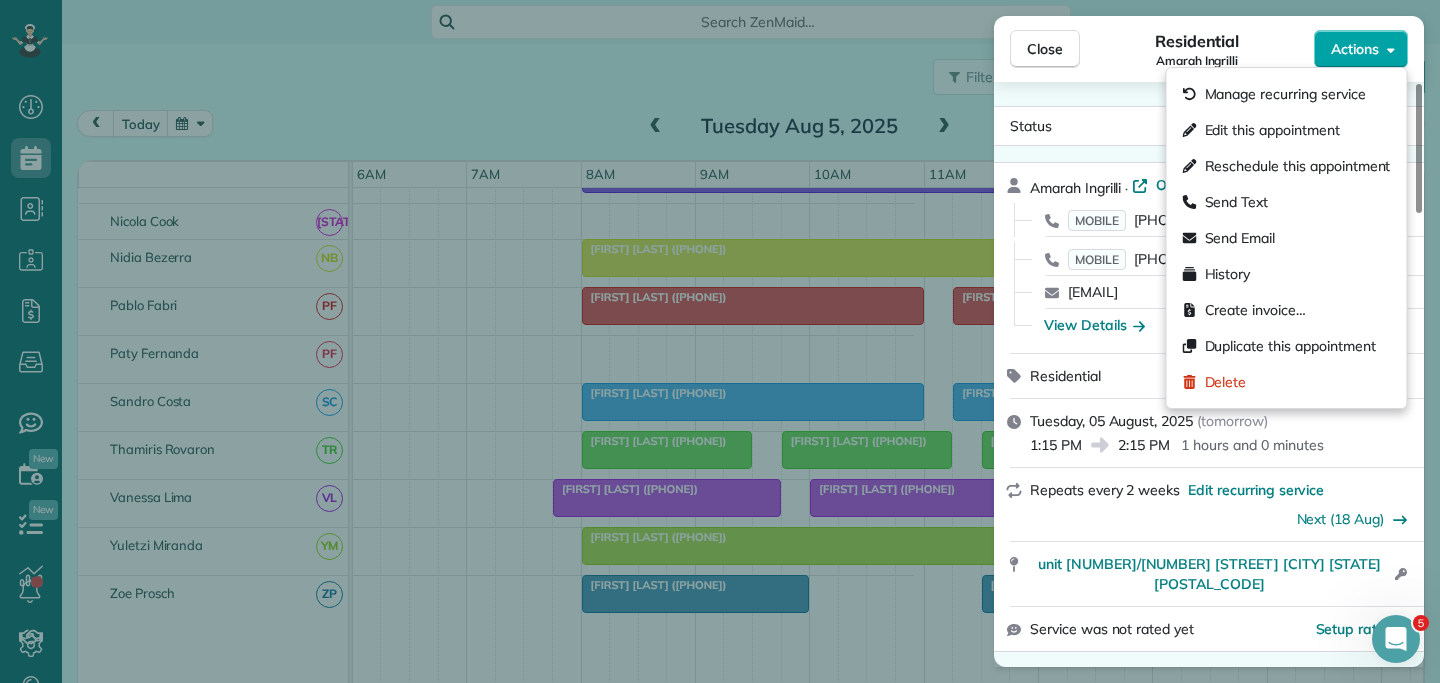 click on "Actions" at bounding box center (1361, 49) 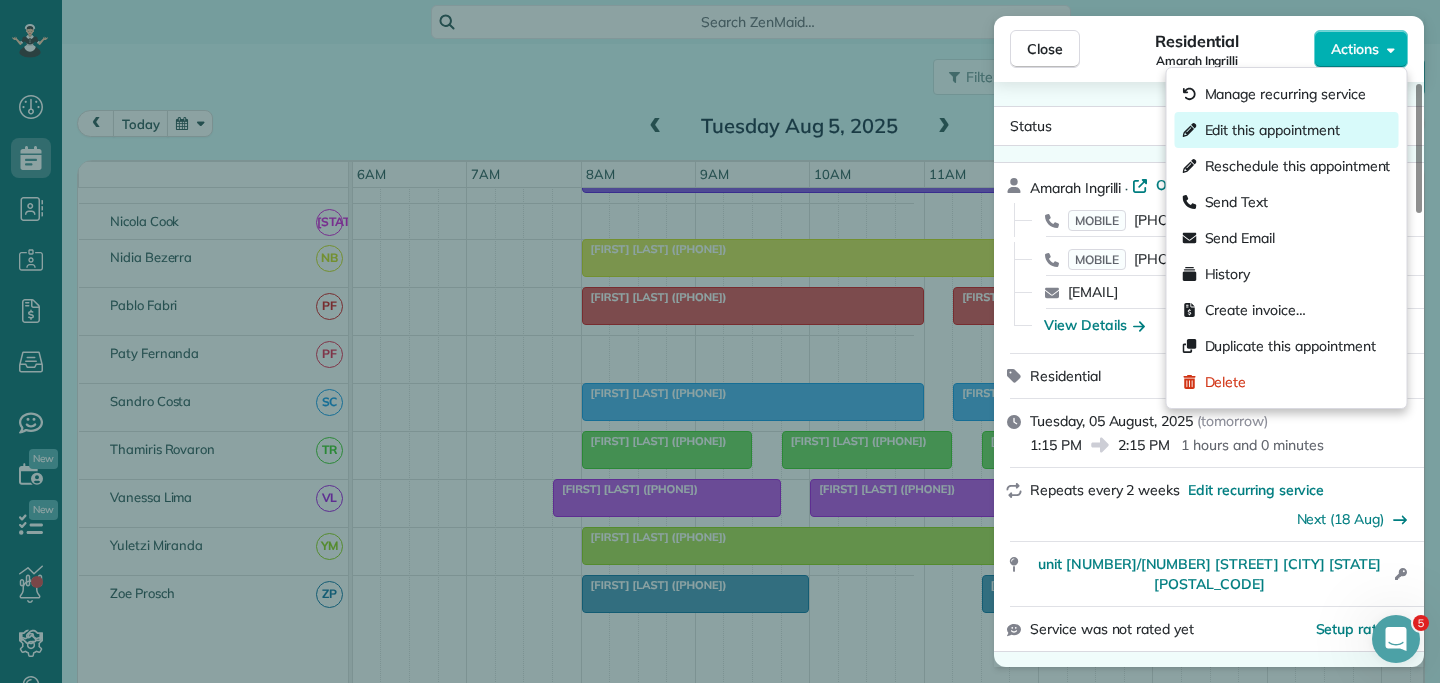 click on "Edit this appointment" at bounding box center (1287, 130) 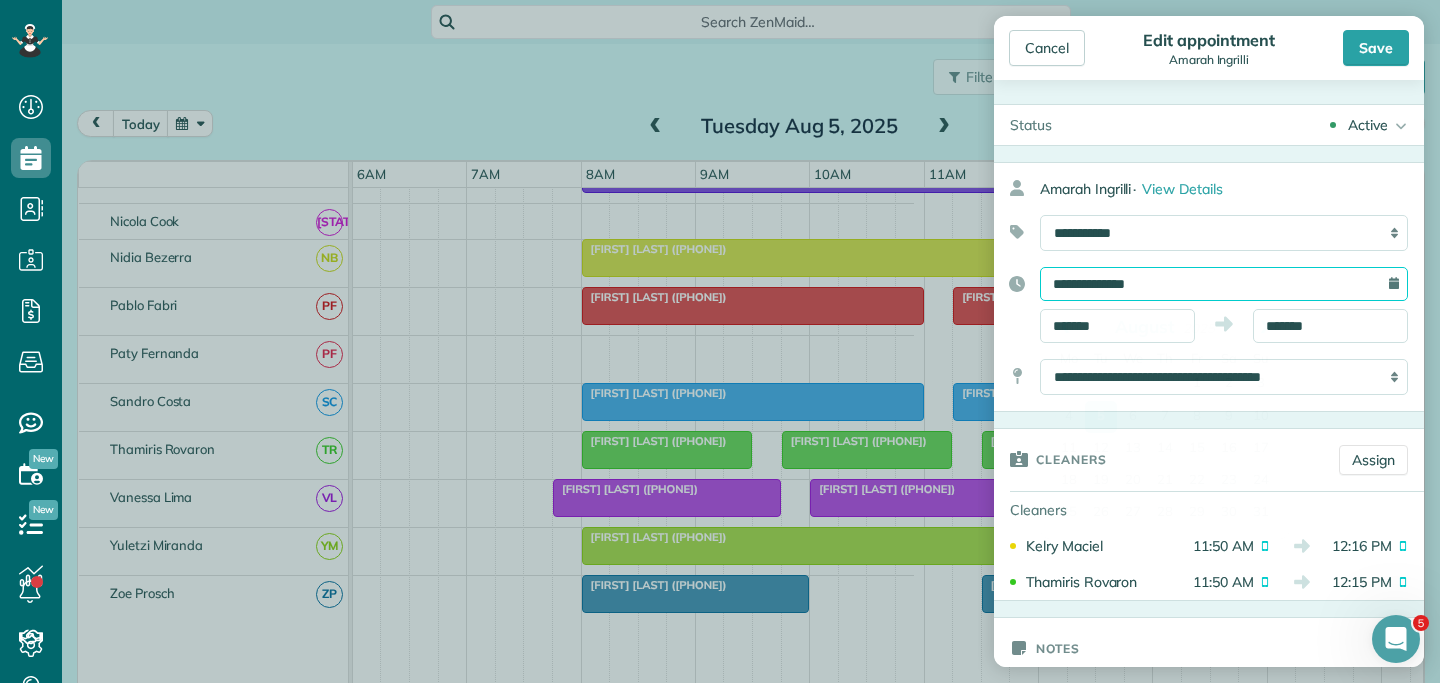 click on "**********" at bounding box center (1224, 284) 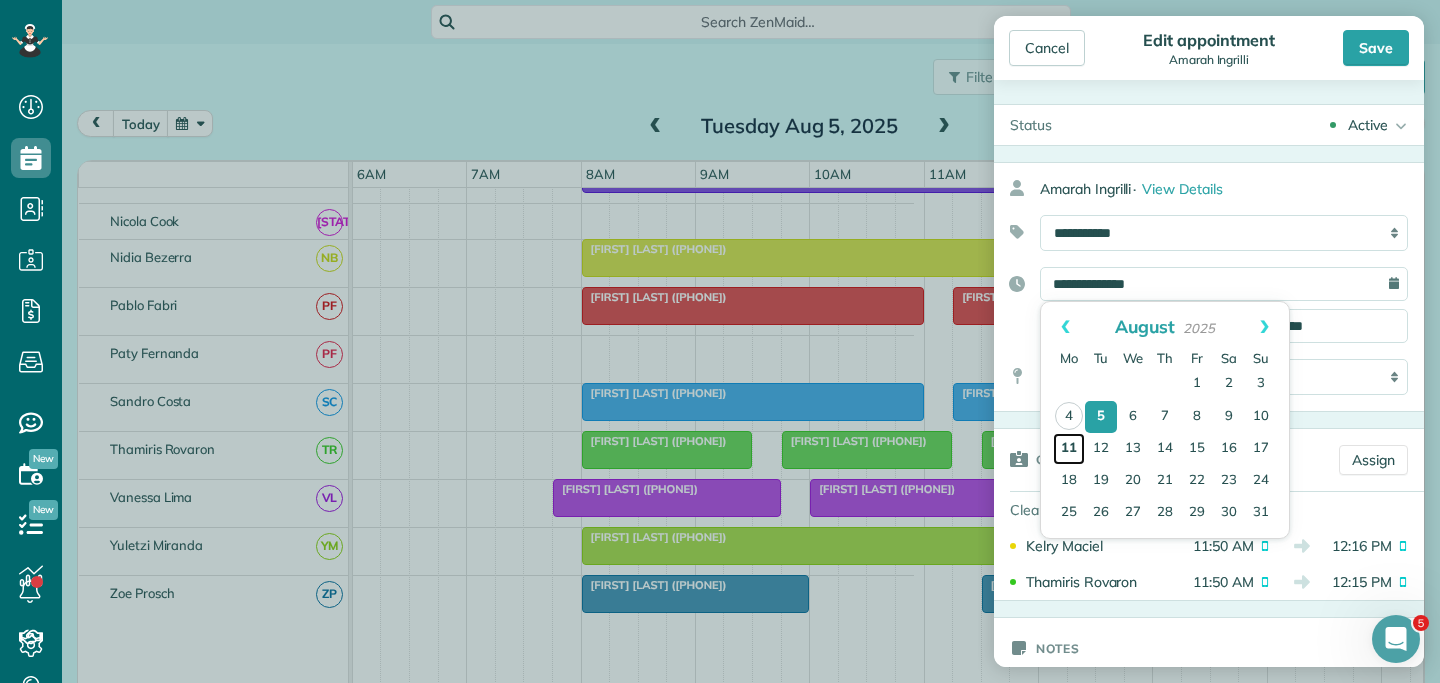 click on "11" at bounding box center [1069, 449] 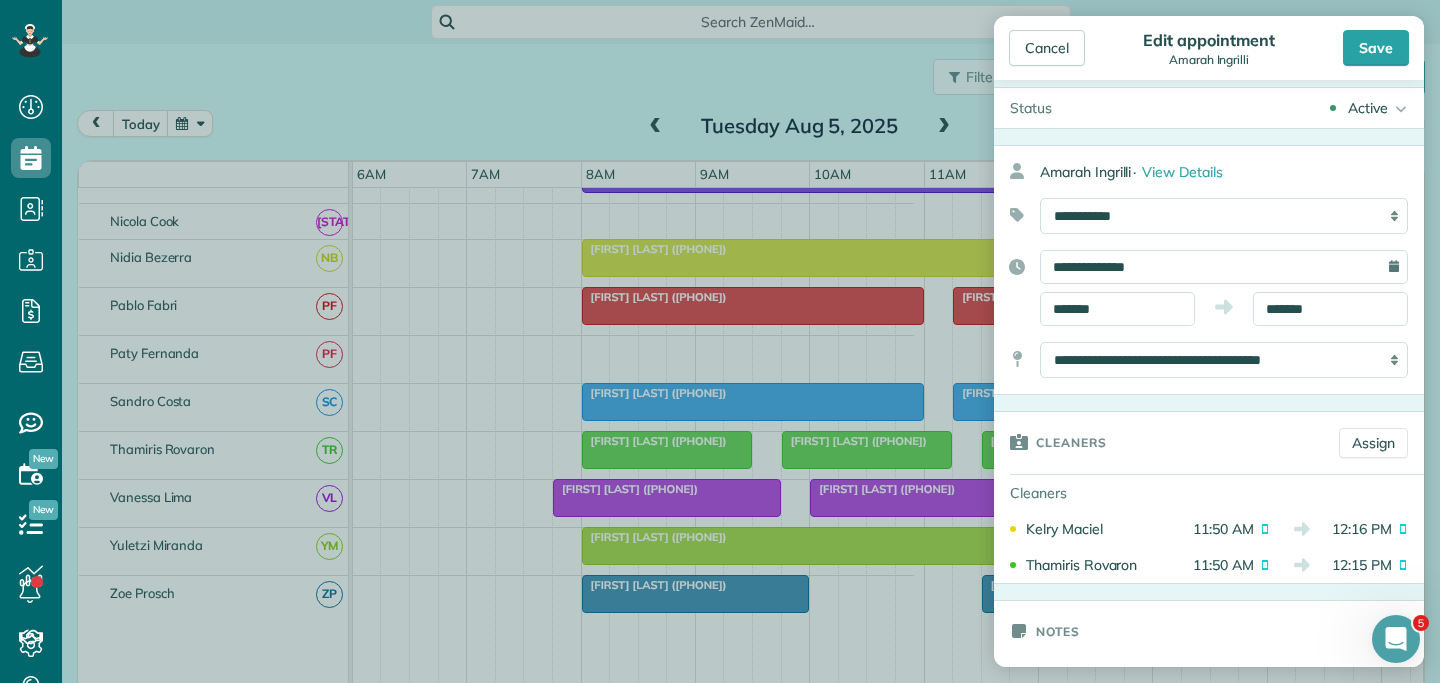 scroll, scrollTop: 9, scrollLeft: 0, axis: vertical 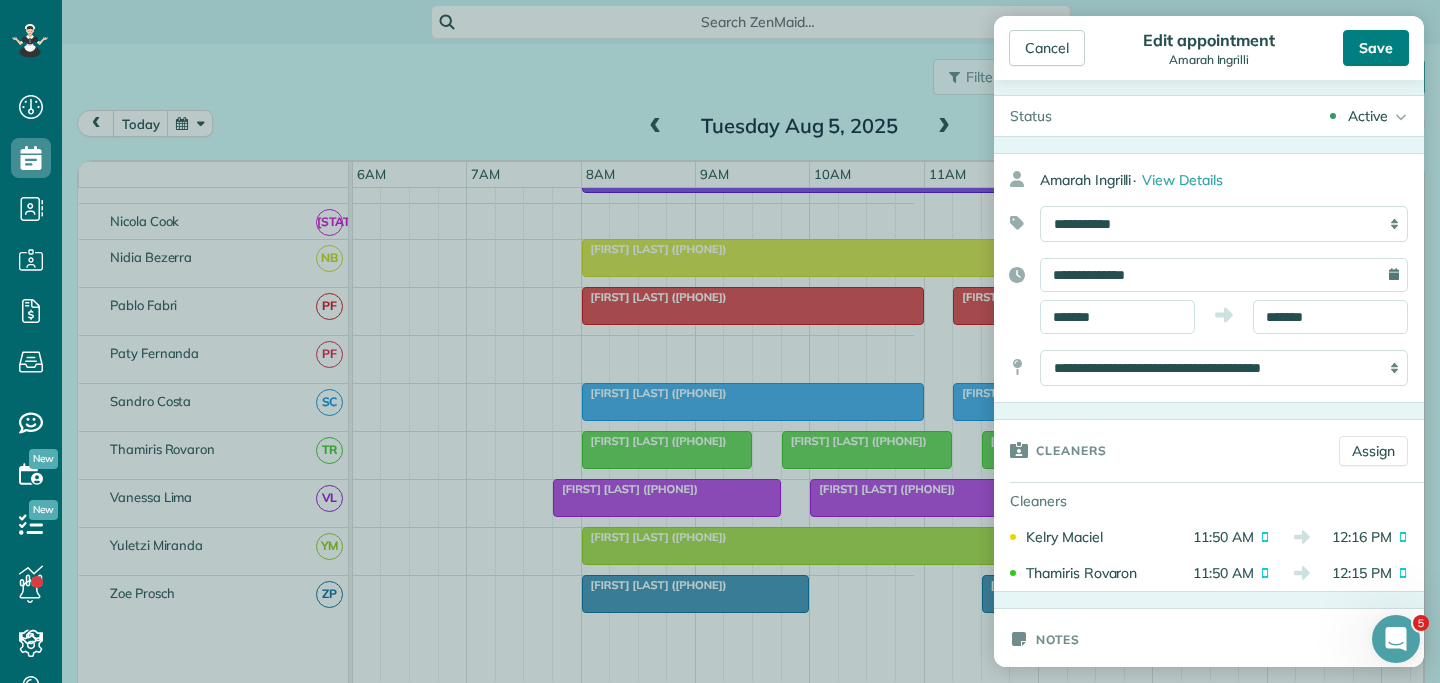 click on "Save" at bounding box center (1376, 48) 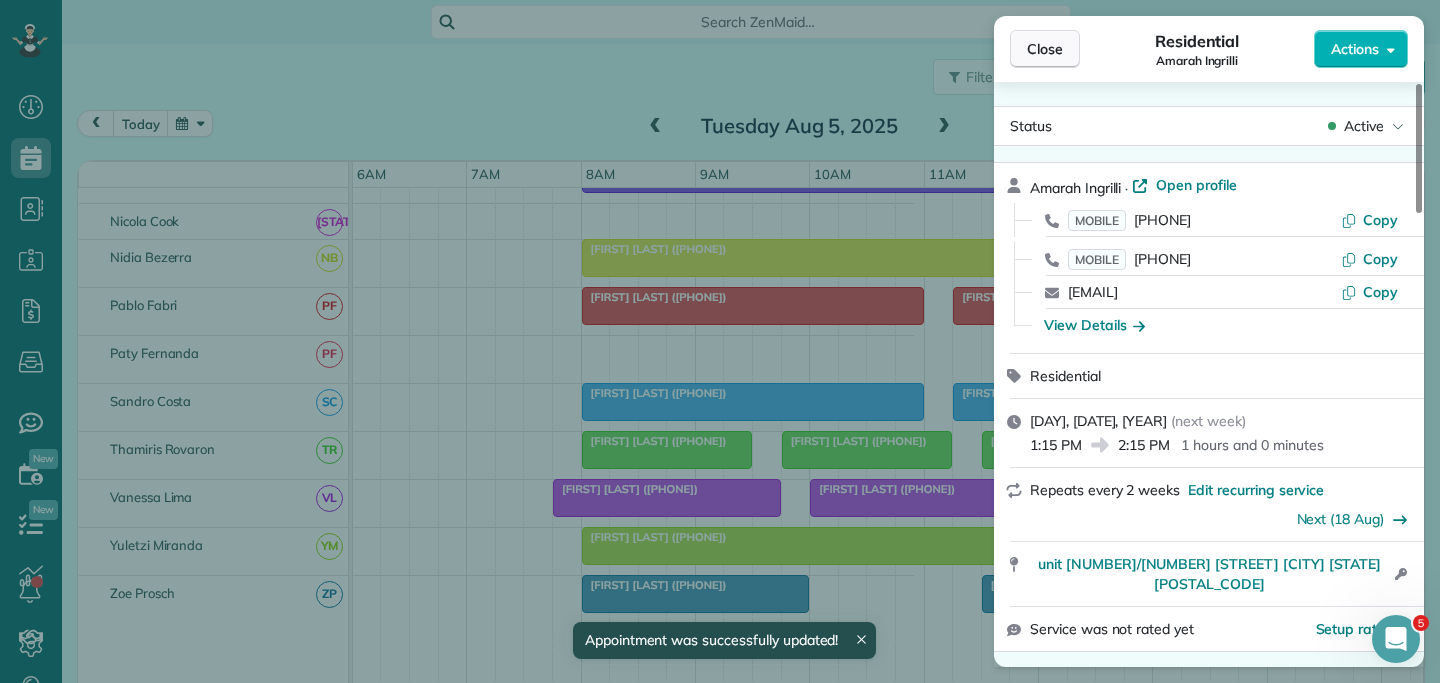 click on "Close" at bounding box center [1045, 49] 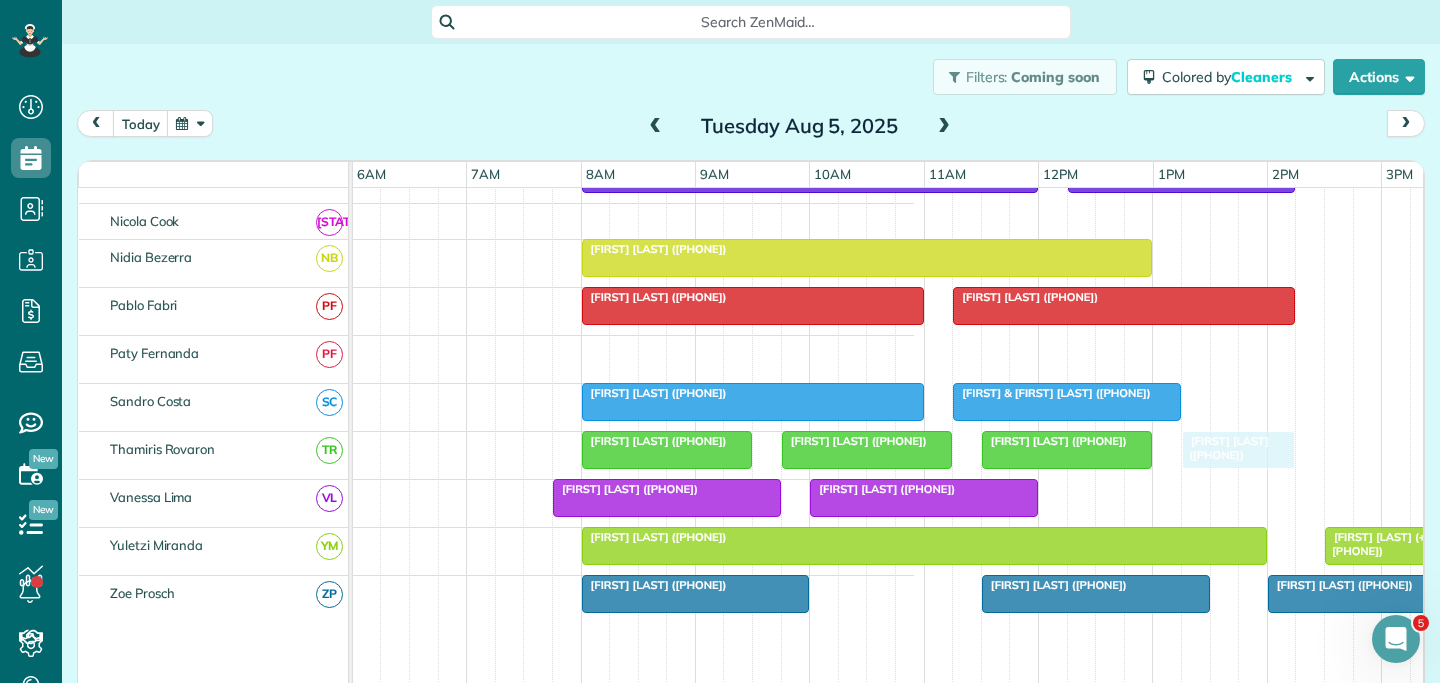 drag, startPoint x: 1391, startPoint y: 442, endPoint x: 1217, endPoint y: 450, distance: 174.1838 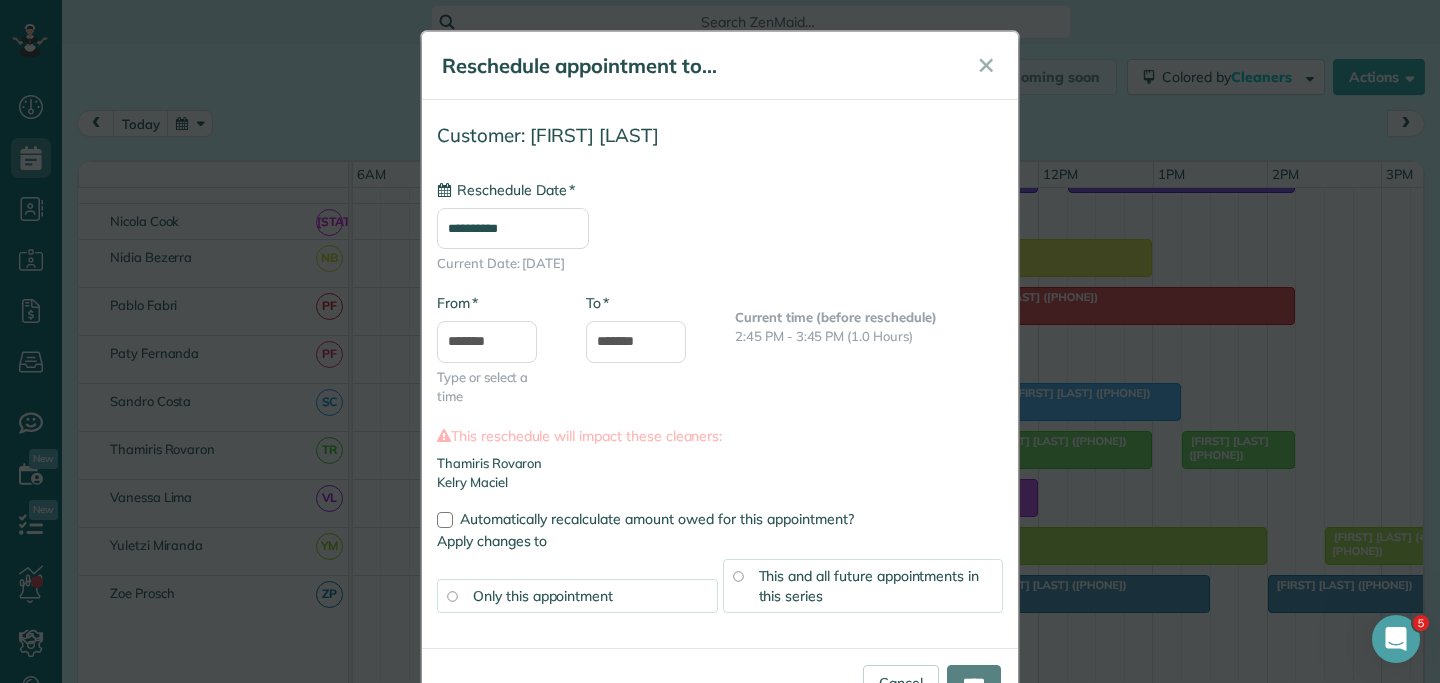 type on "**********" 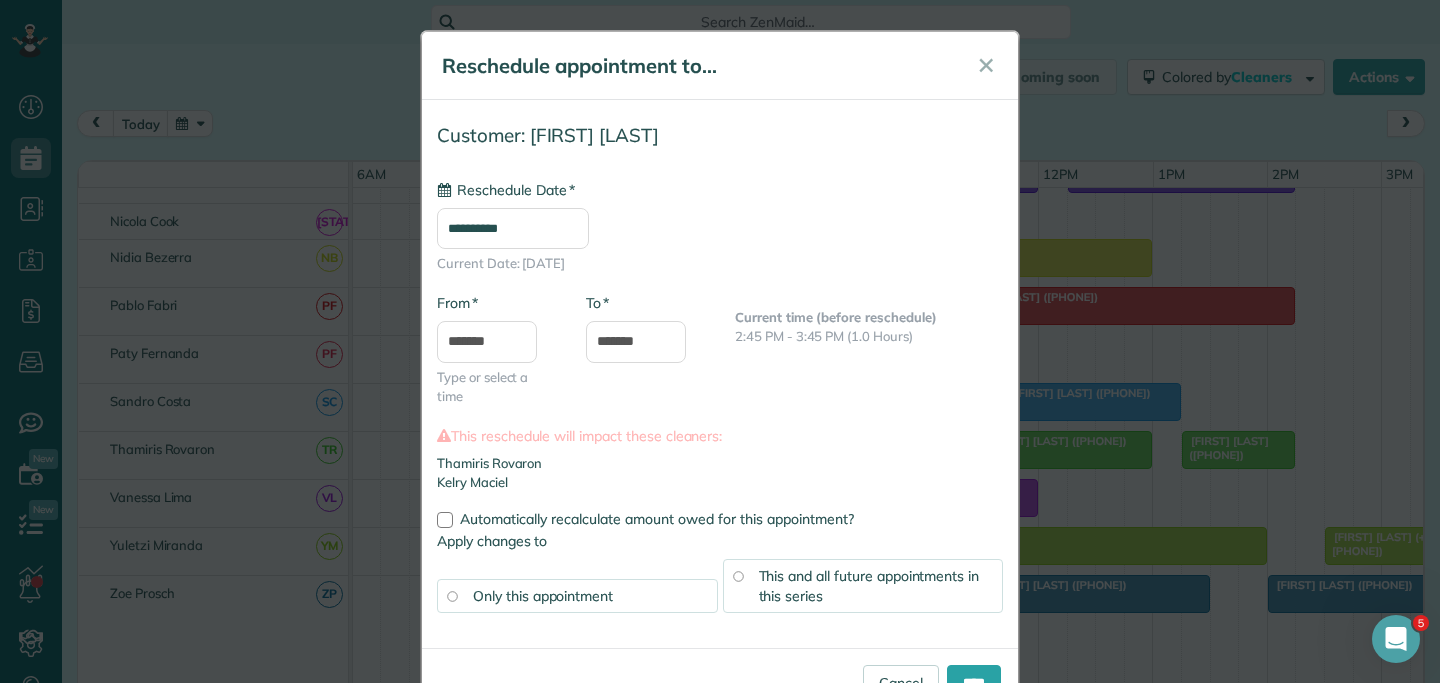 scroll, scrollTop: 47, scrollLeft: 0, axis: vertical 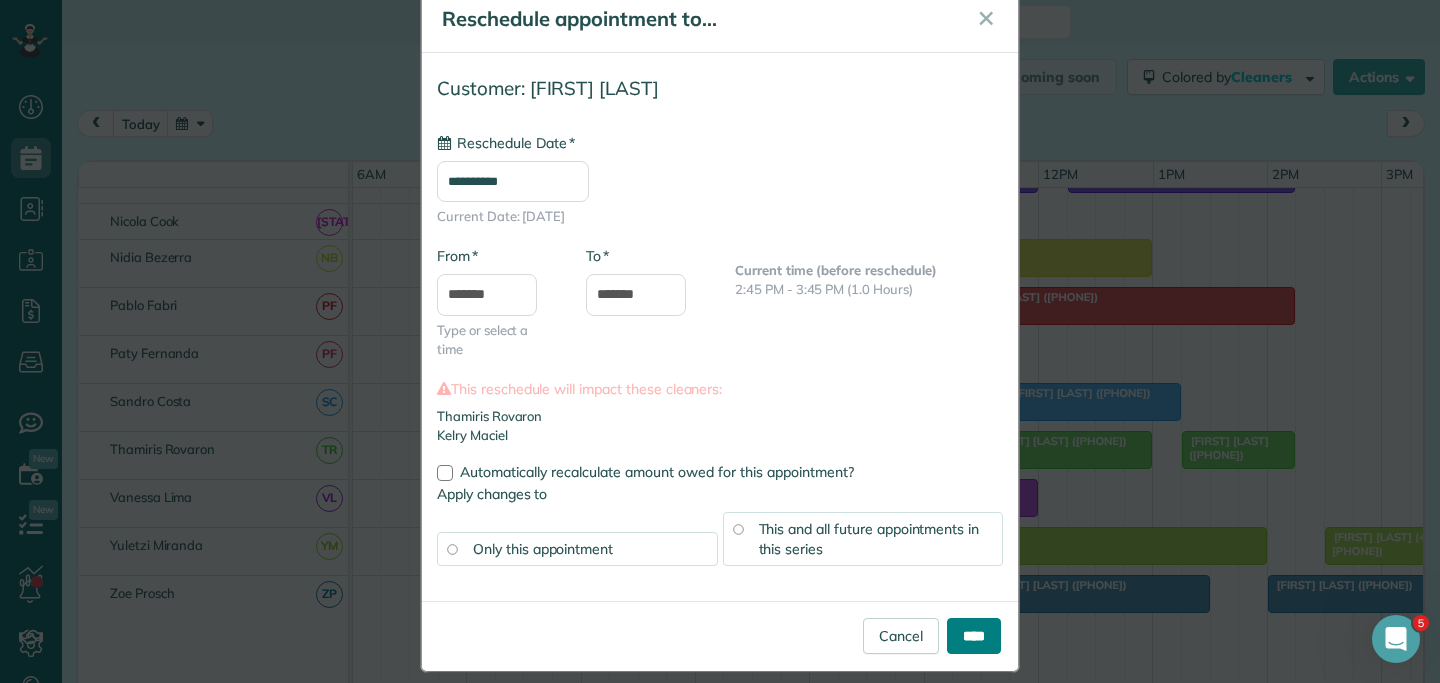 click on "****" at bounding box center (974, 636) 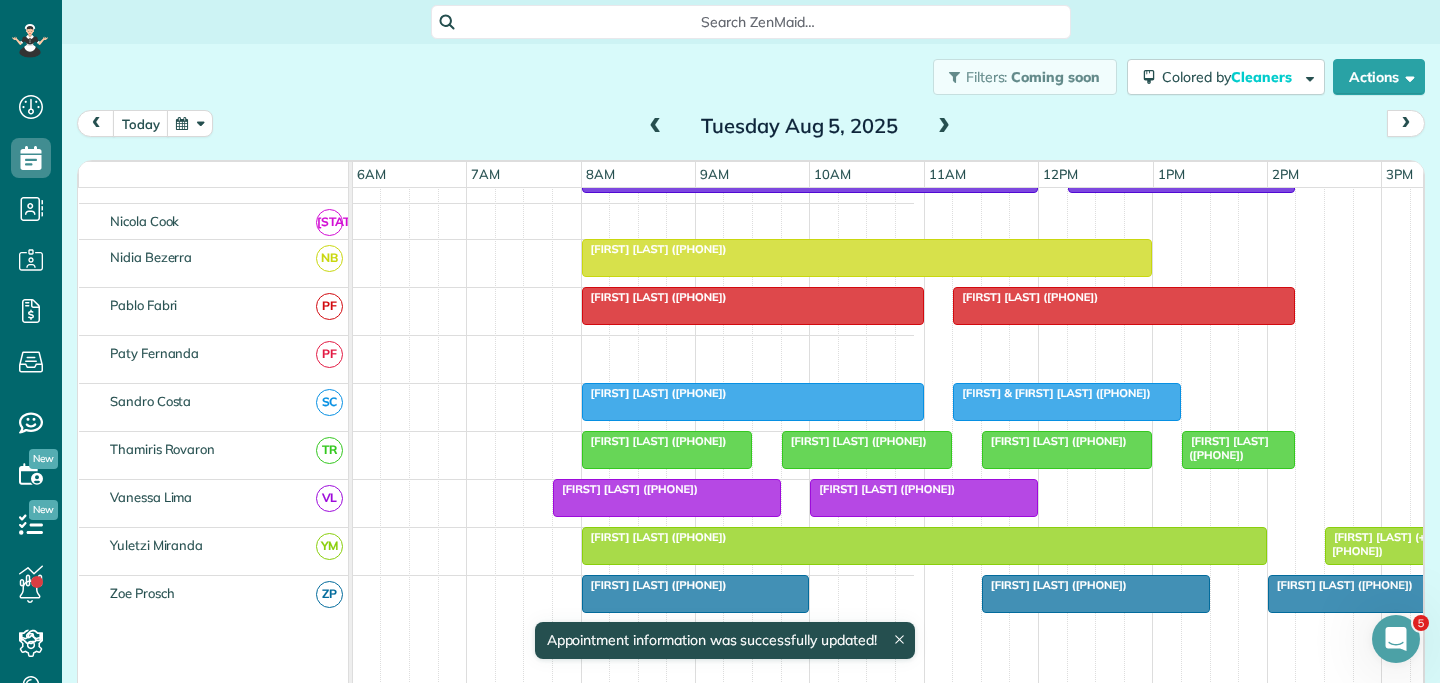 scroll, scrollTop: 1017, scrollLeft: 687, axis: both 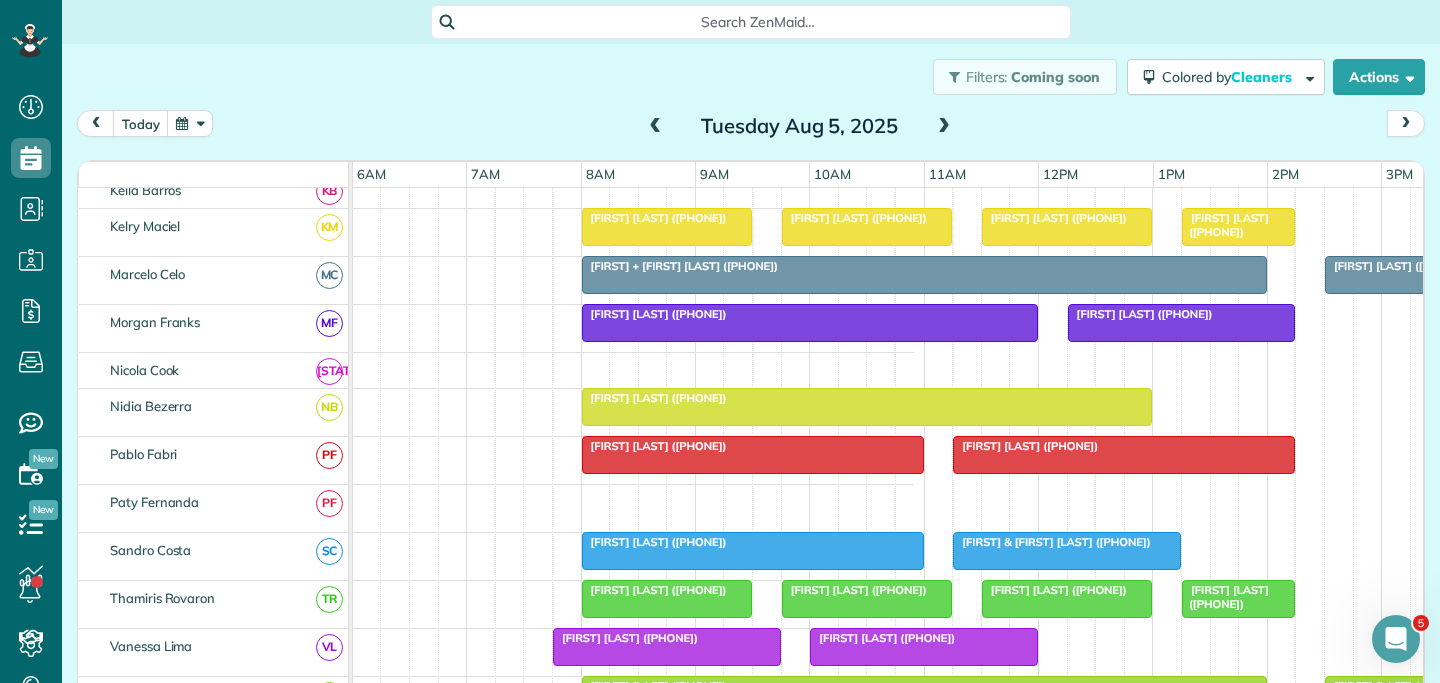 click on "[FIRST] [LAST] ([PHONE])" at bounding box center (625, 638) 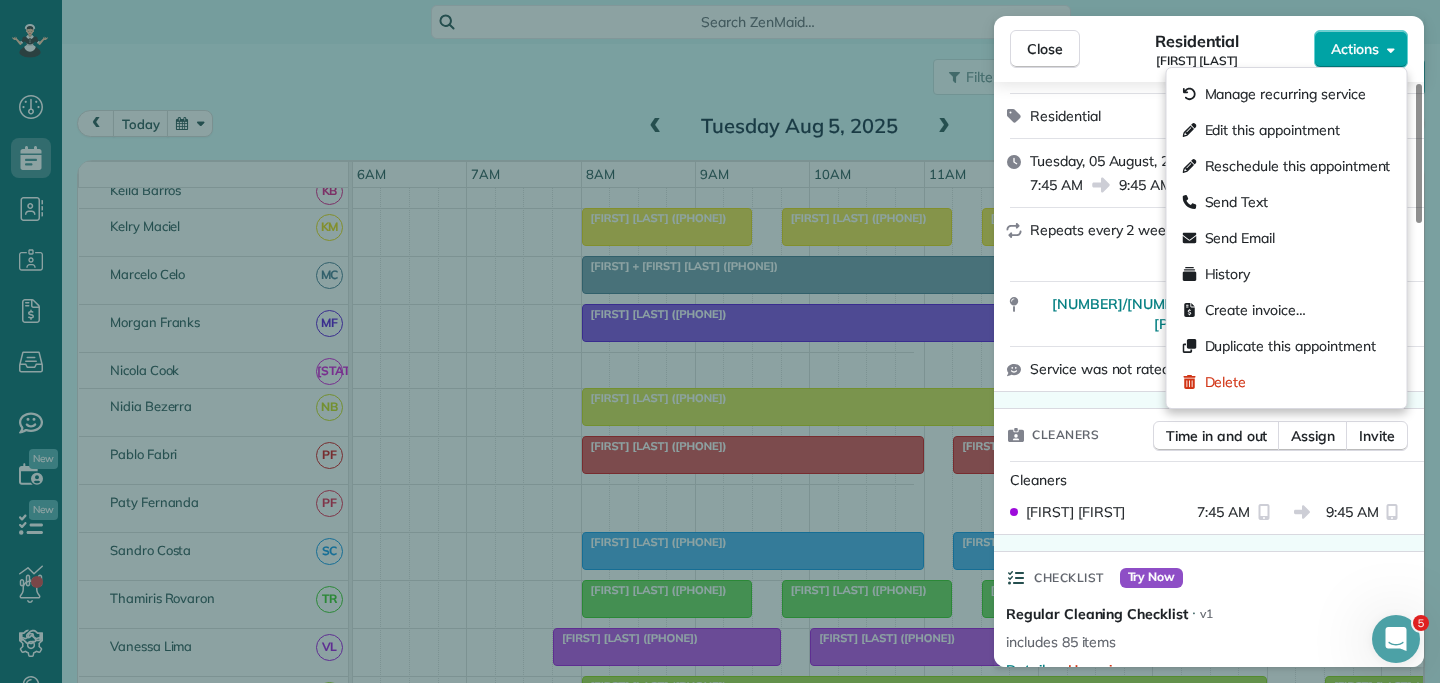 click on "Actions" at bounding box center (1355, 49) 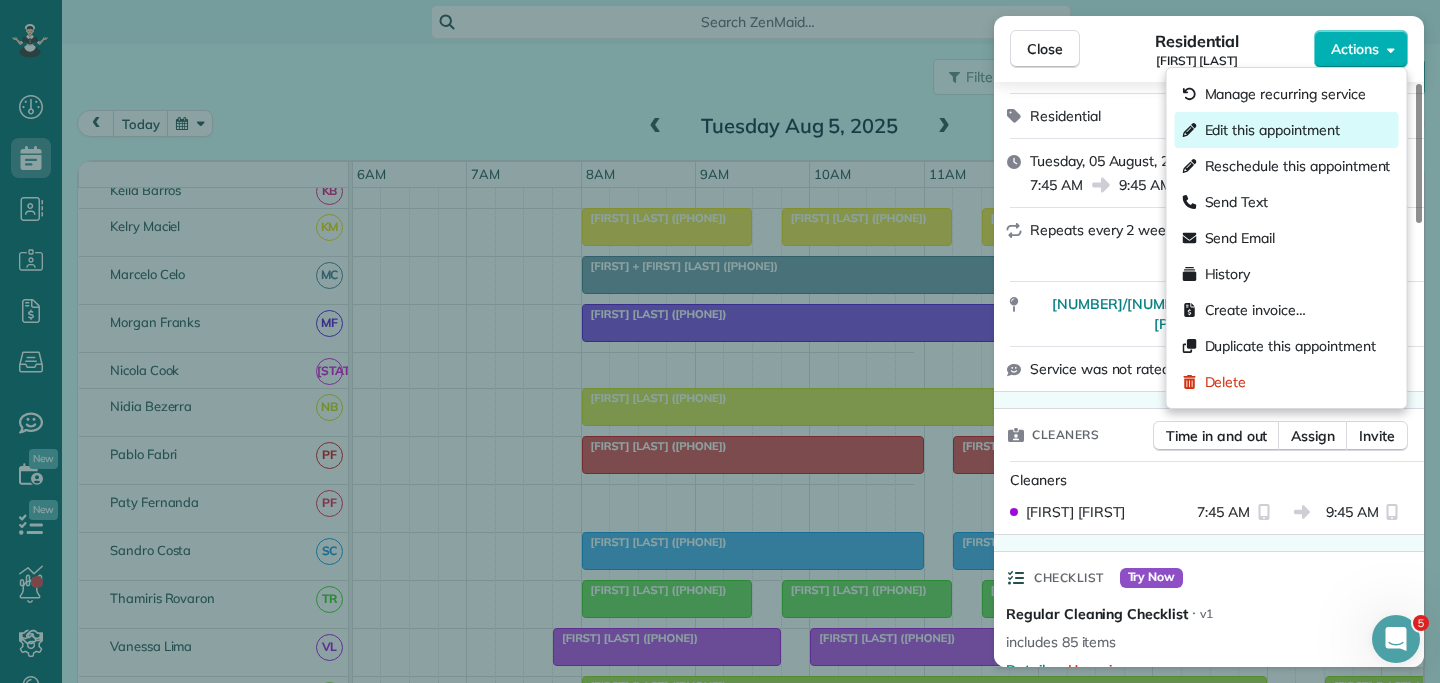 click on "Edit this appointment" at bounding box center [1287, 130] 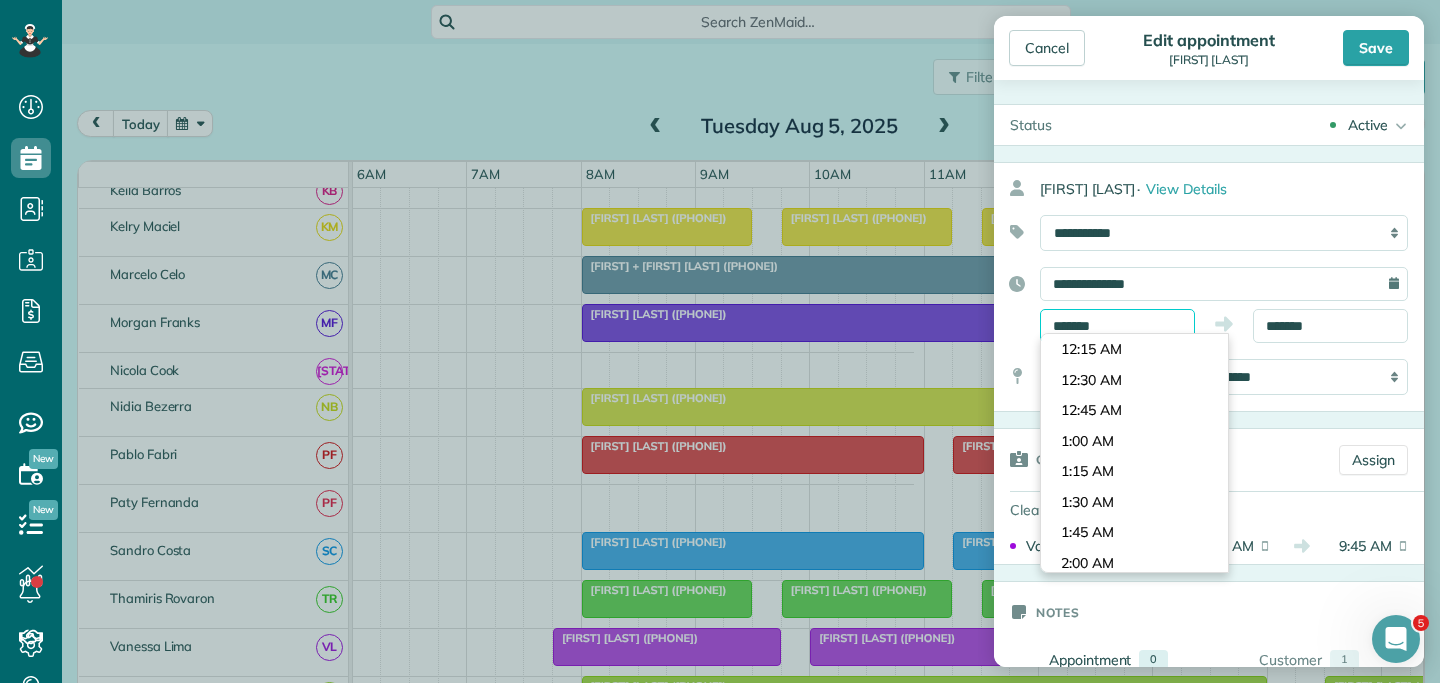 click on "*******" at bounding box center (1117, 326) 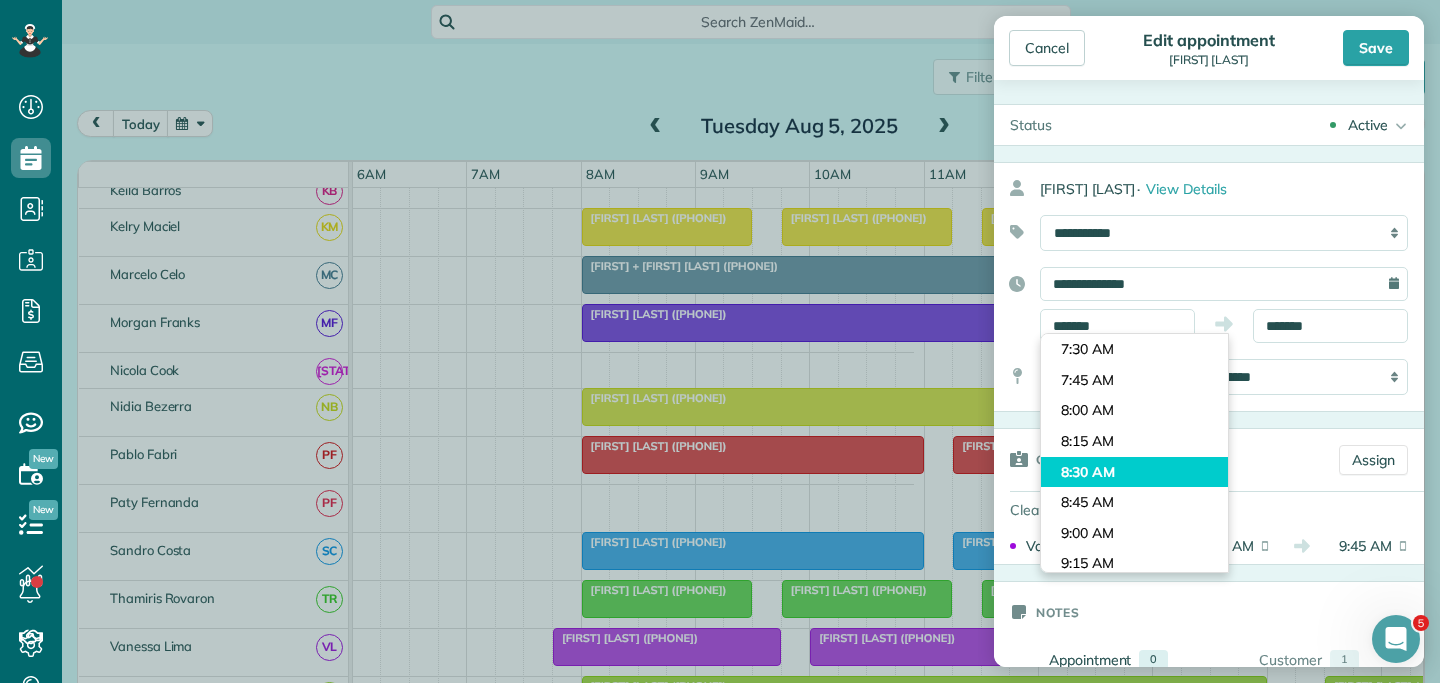 type on "*******" 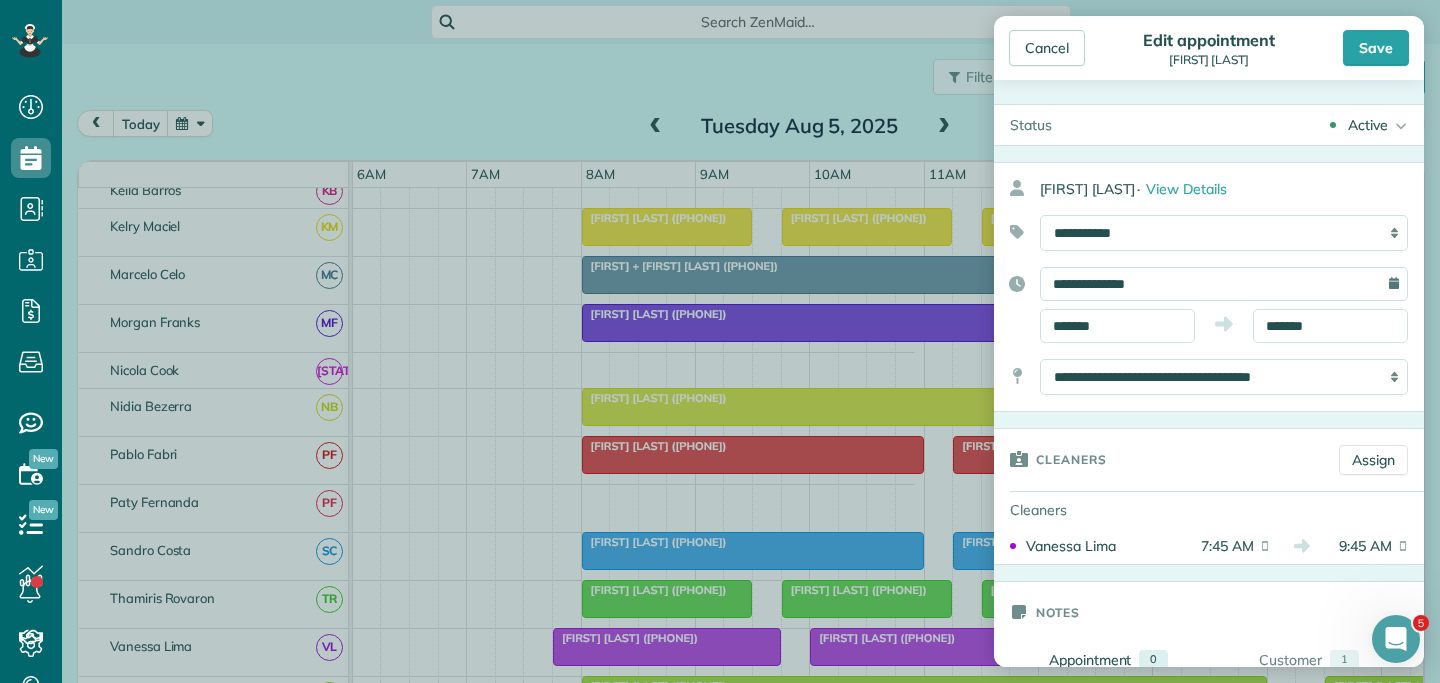 click on "Dashboard
Scheduling
Calendar View
List View
Dispatch View - Weekly scheduling (Beta)" at bounding box center [720, 341] 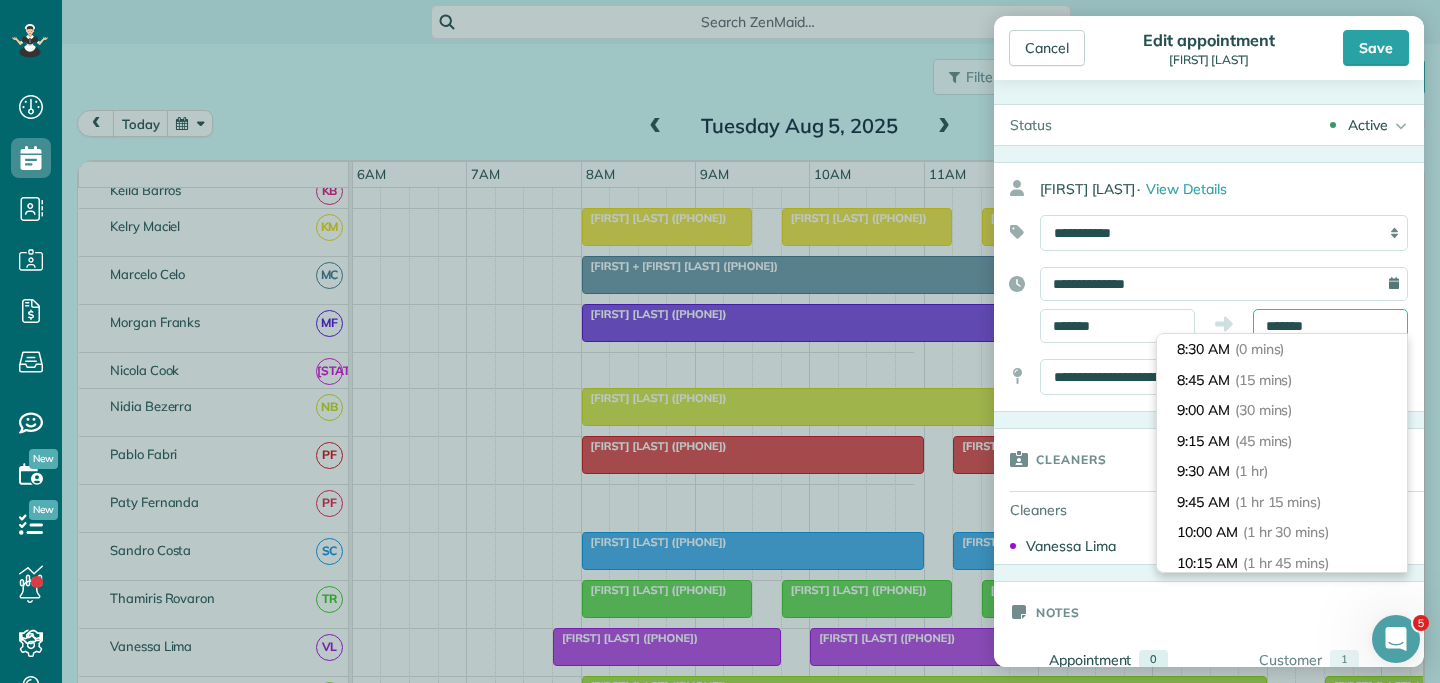 click on "*******" at bounding box center [1330, 326] 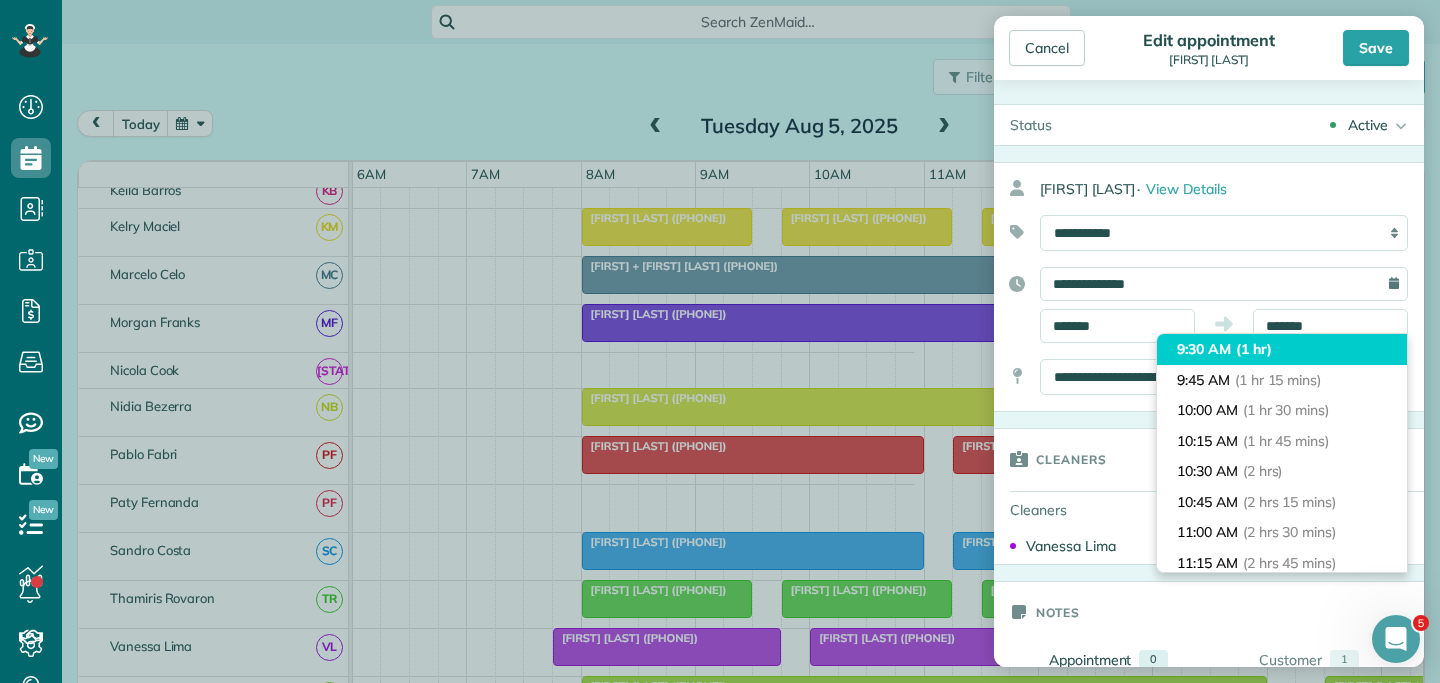 type on "*******" 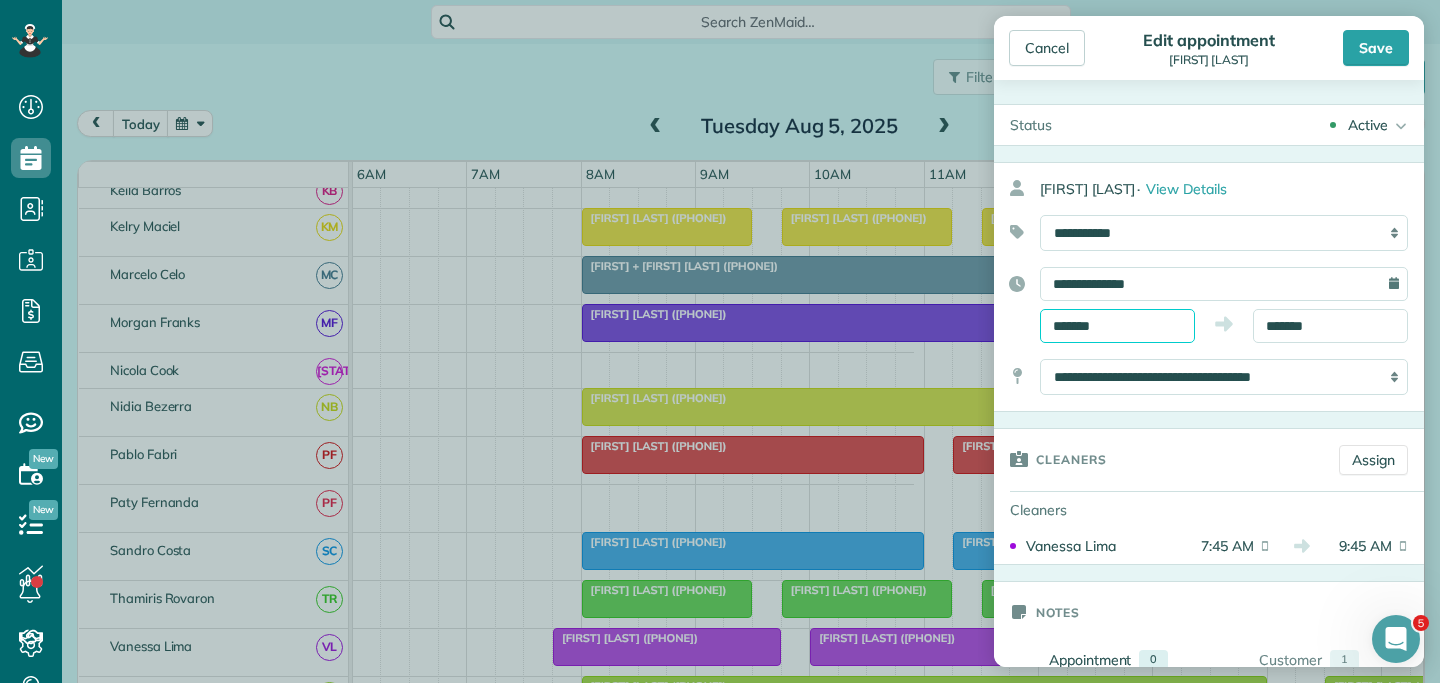 click on "*******" at bounding box center (1117, 326) 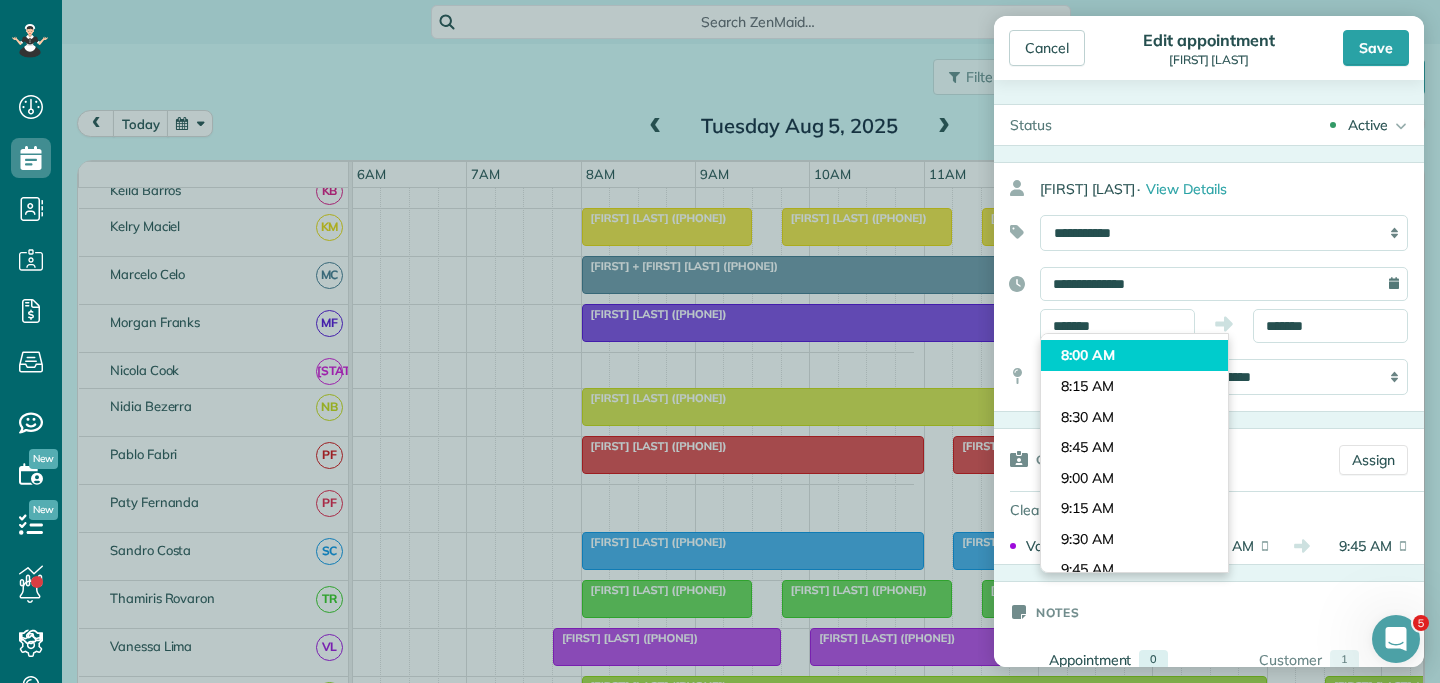 type on "*******" 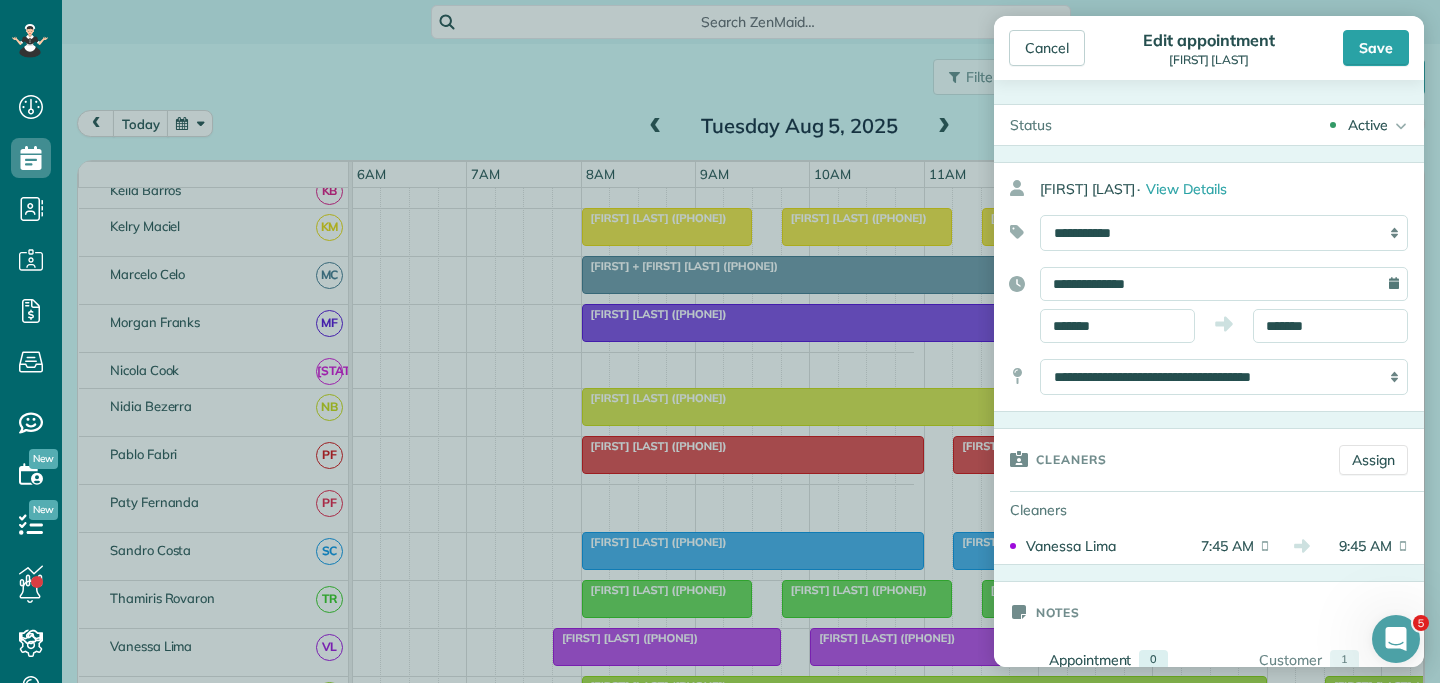click on "Dashboard
Scheduling
Calendar View
List View
Dispatch View - Weekly scheduling (Beta)" at bounding box center (720, 341) 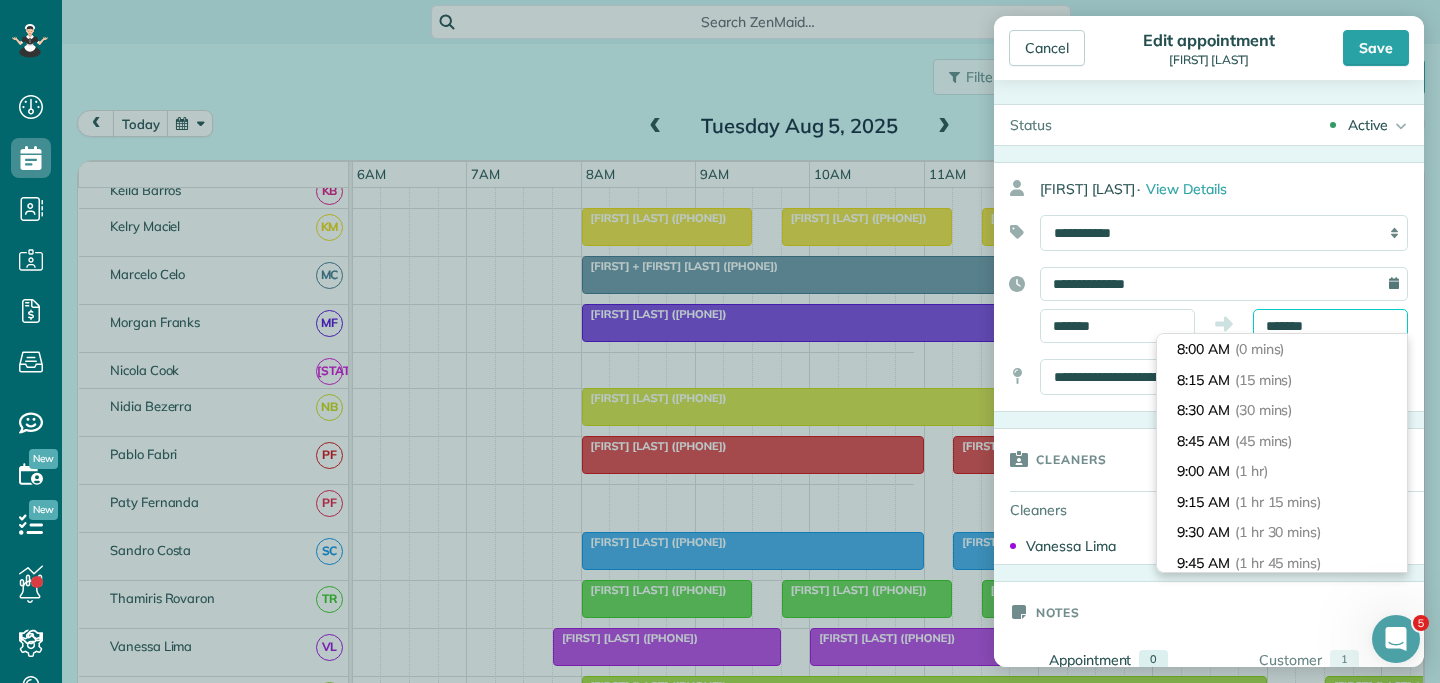 click on "Dashboard
Scheduling
Calendar View
List View
Dispatch View - Weekly scheduling (Beta)" at bounding box center [720, 341] 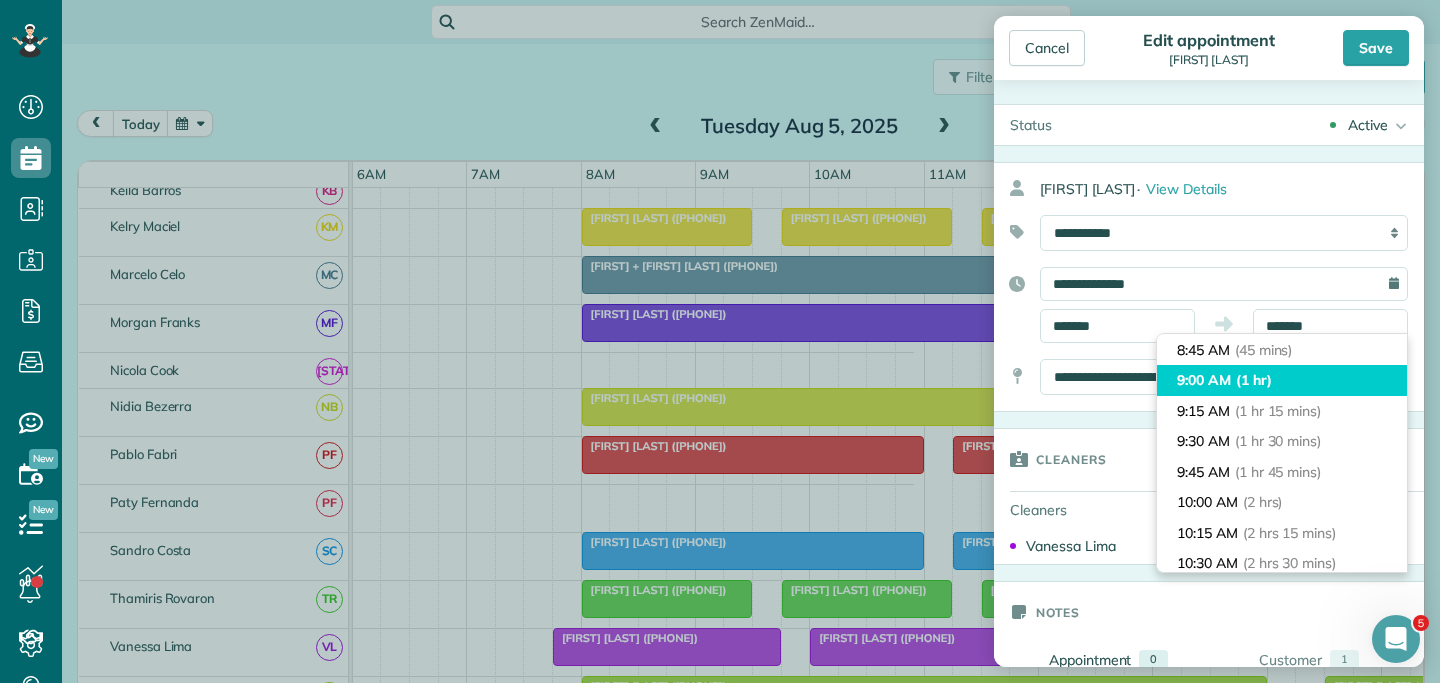 type on "*******" 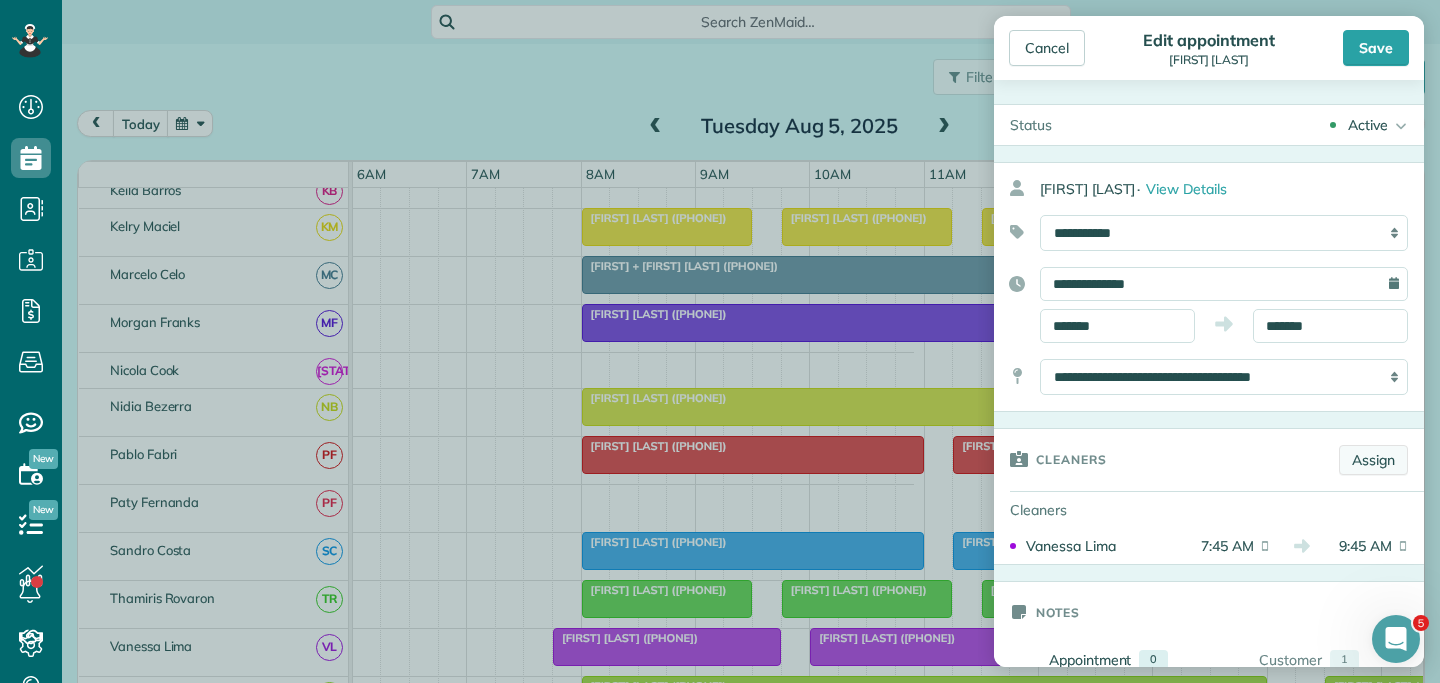 click on "Assign" at bounding box center (1373, 460) 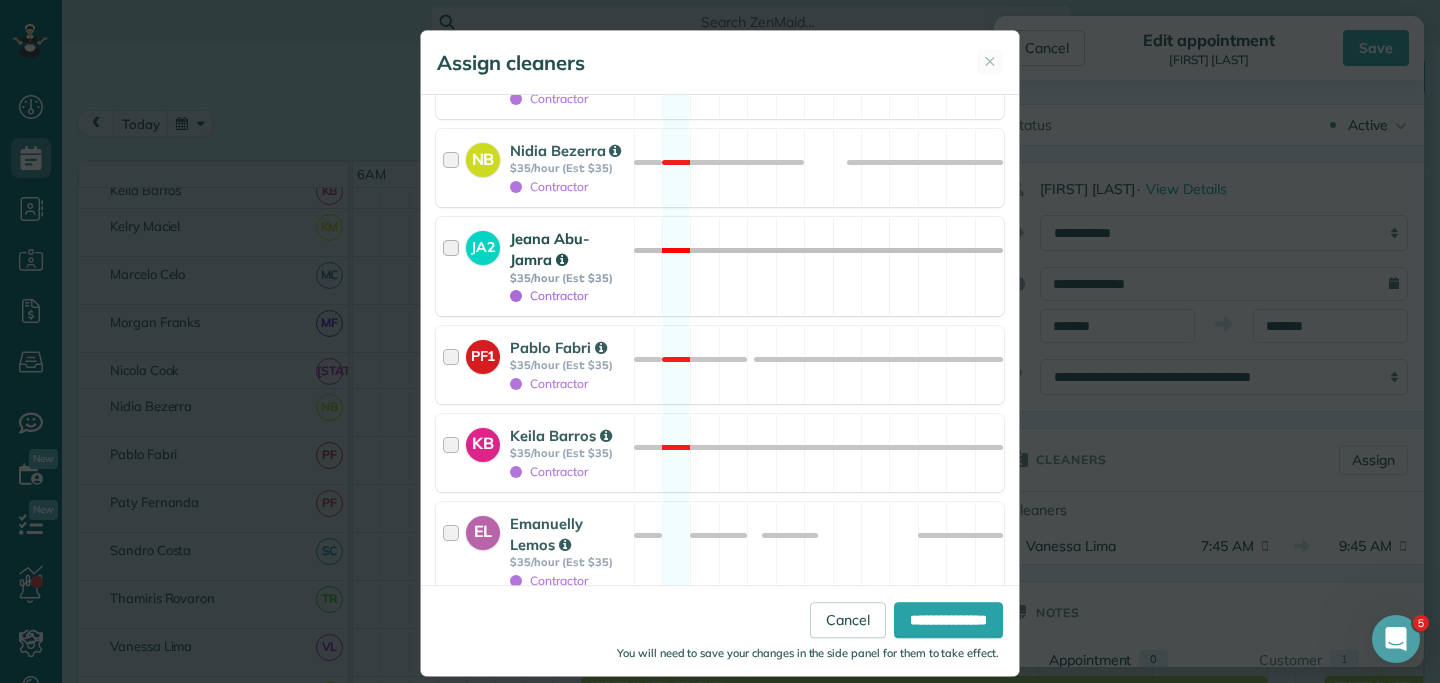 click at bounding box center (454, 266) 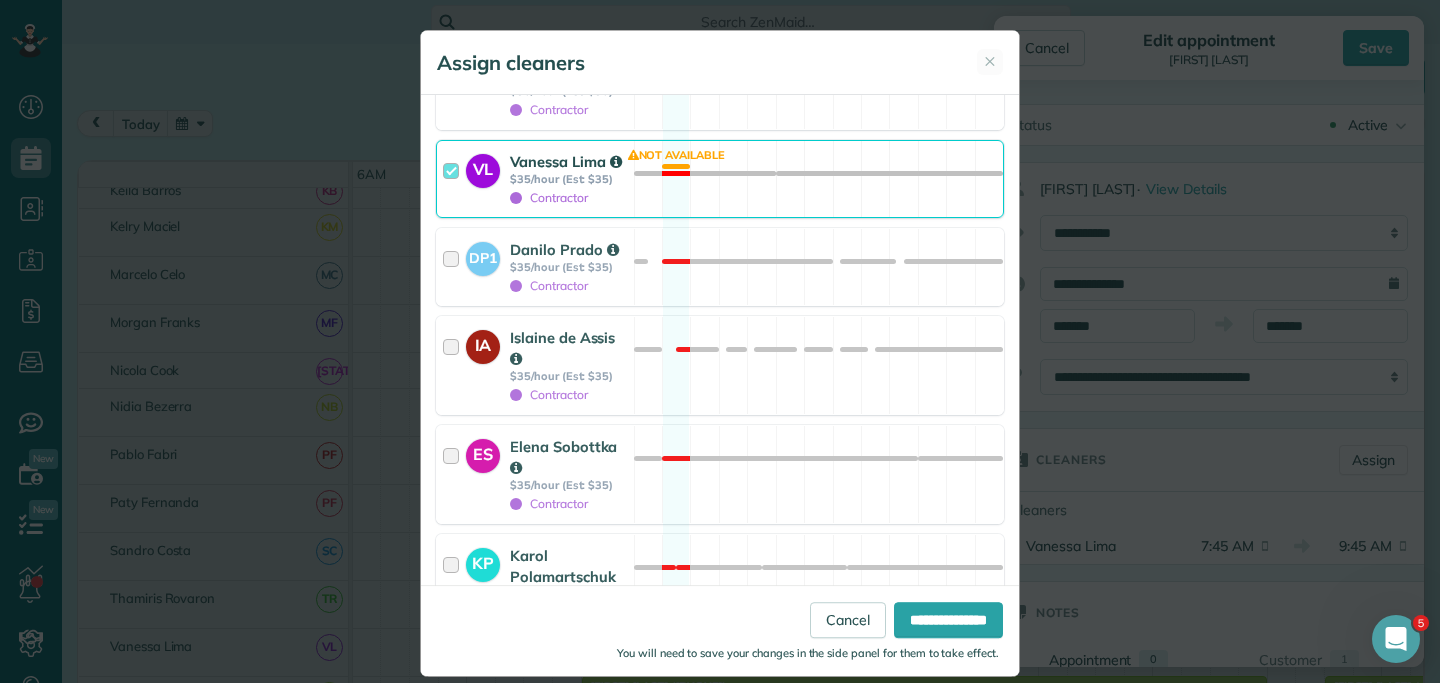 click at bounding box center (454, 179) 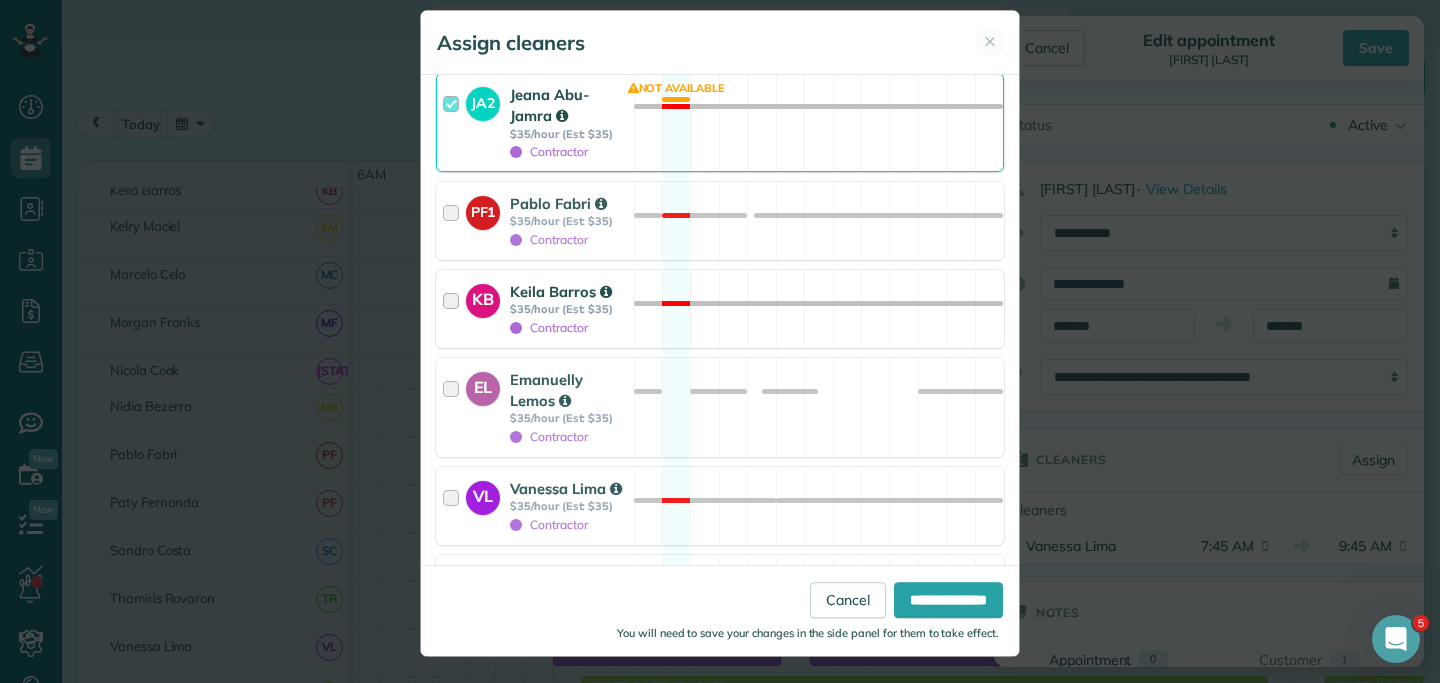 click at bounding box center [454, 309] 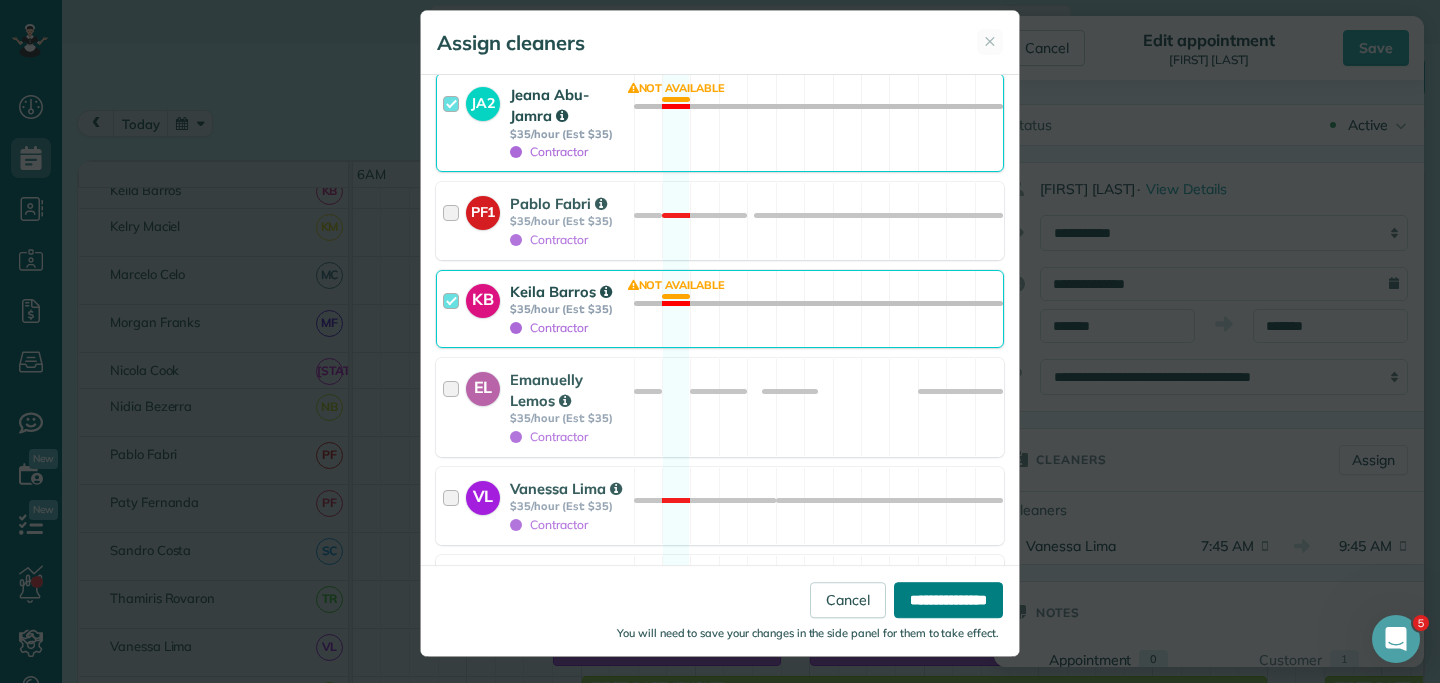 click on "**********" at bounding box center [948, 600] 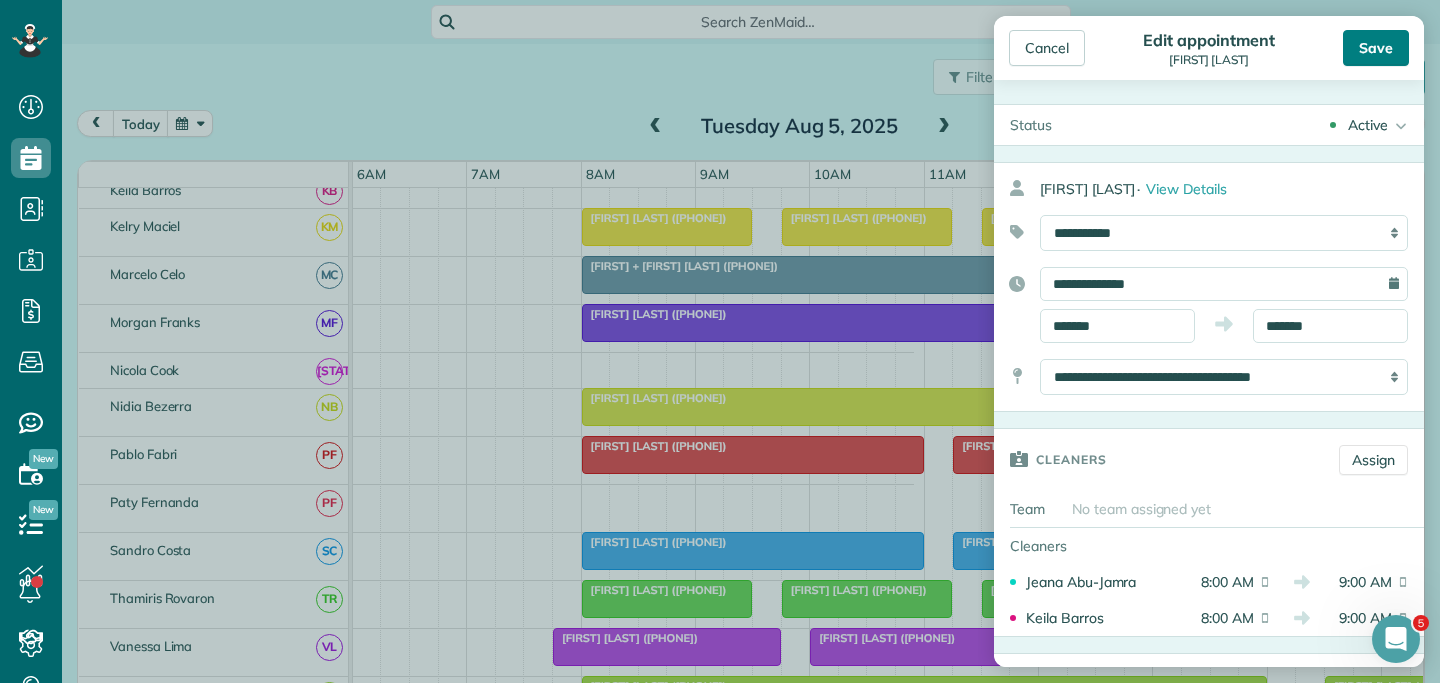 click on "Save" at bounding box center [1376, 48] 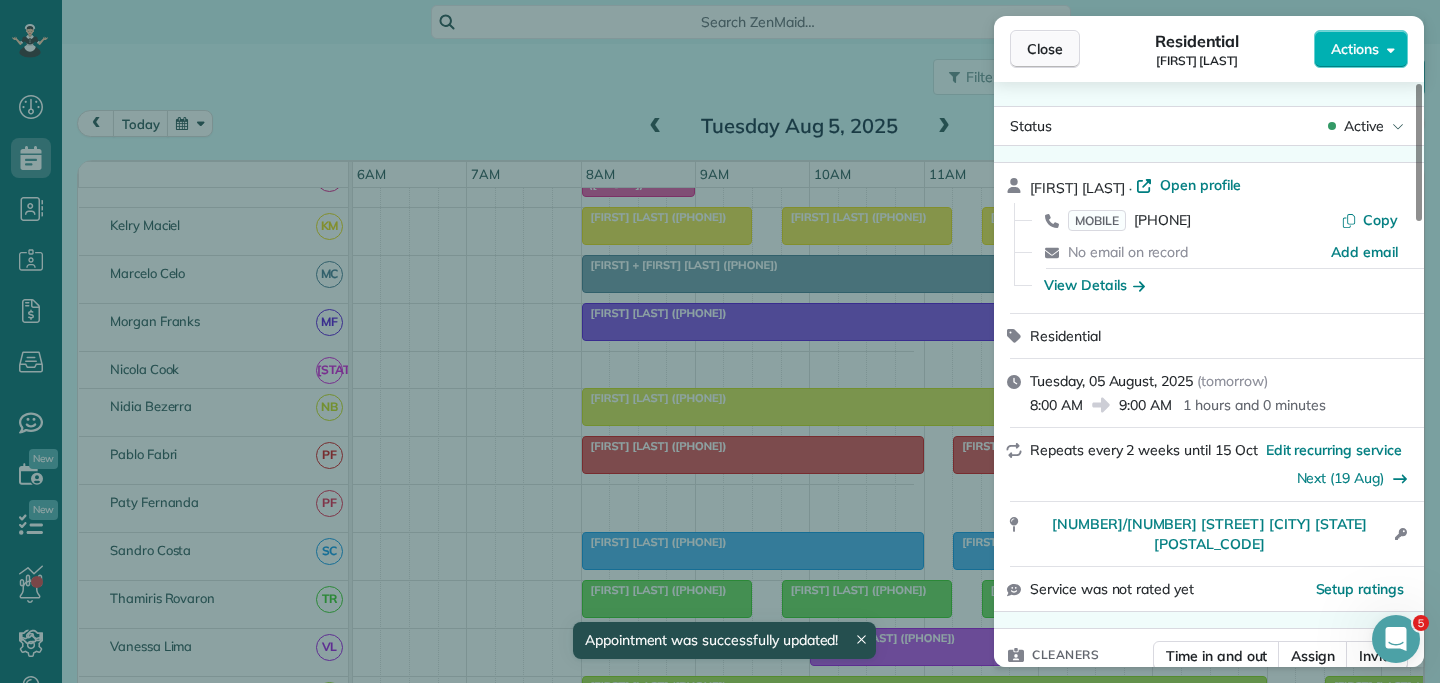 click on "Close" at bounding box center [1045, 49] 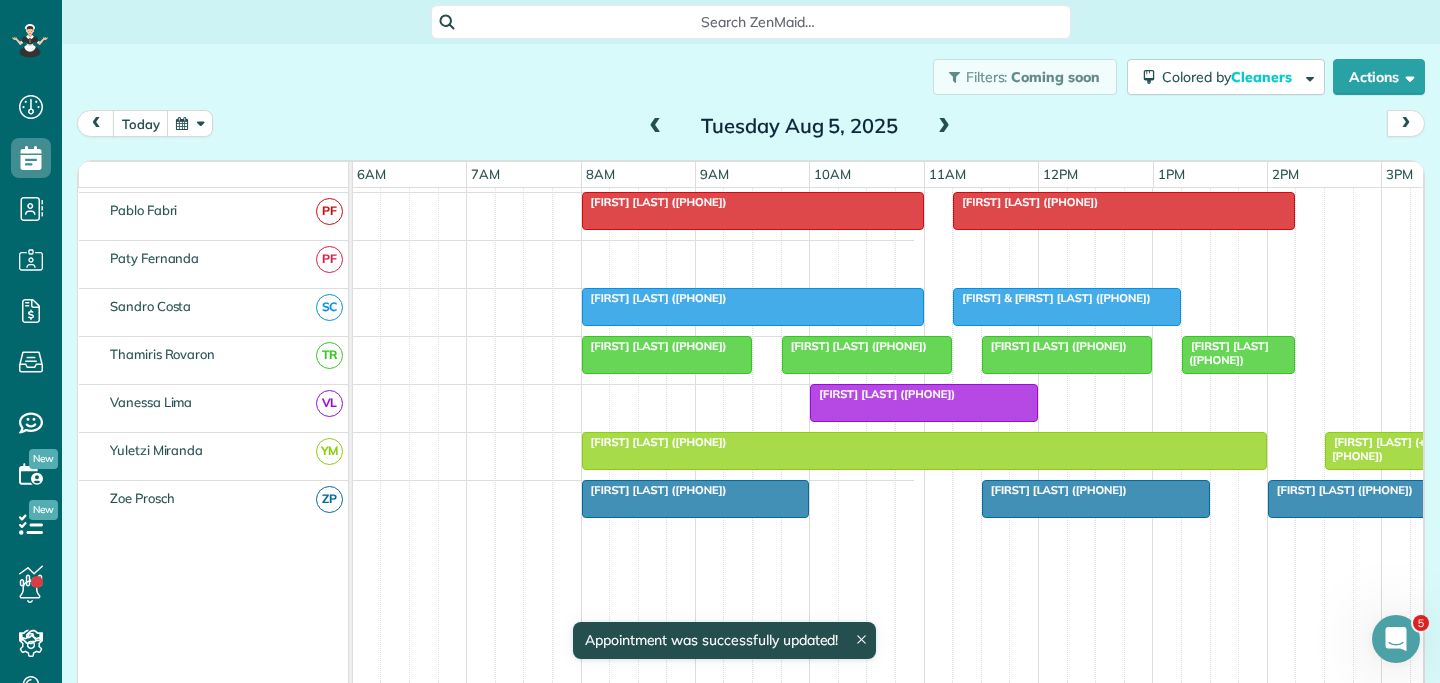 click on "[FIRST] [LAST] ([PHONE])" at bounding box center (882, 394) 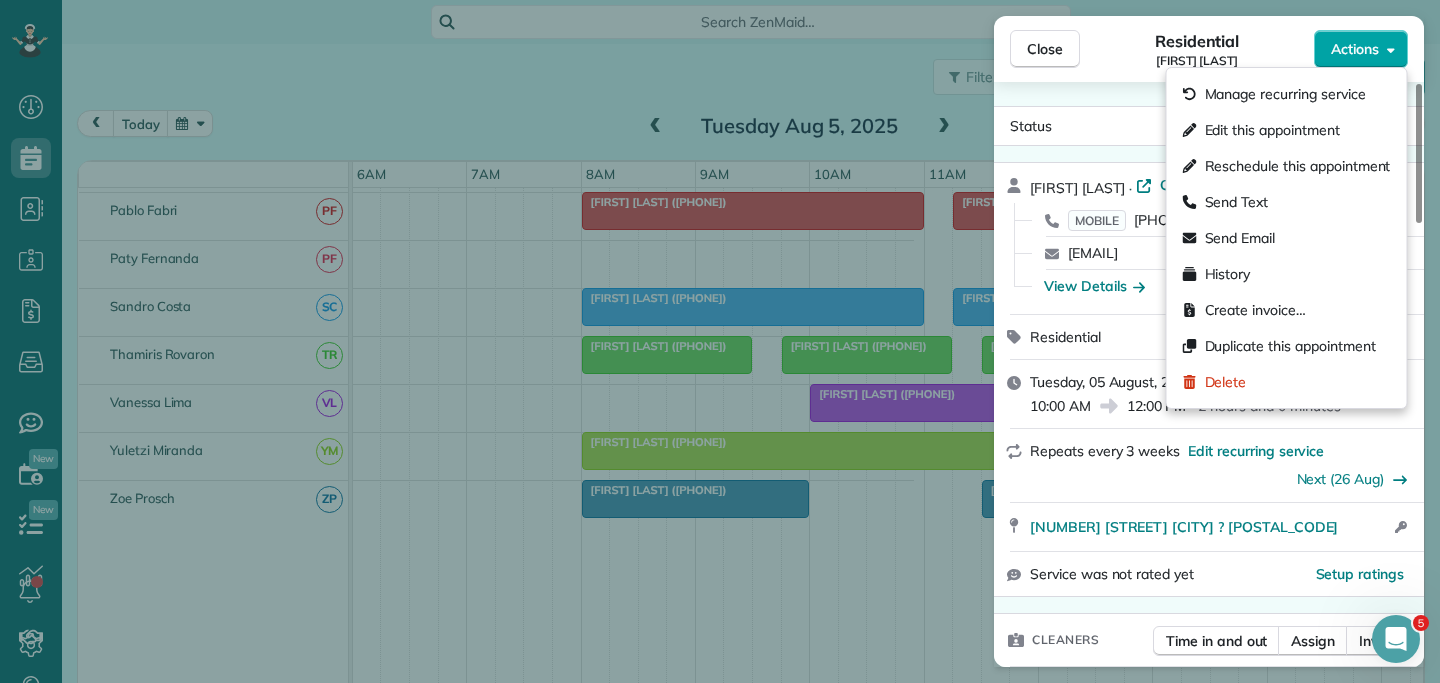 click on "Actions" at bounding box center (1361, 49) 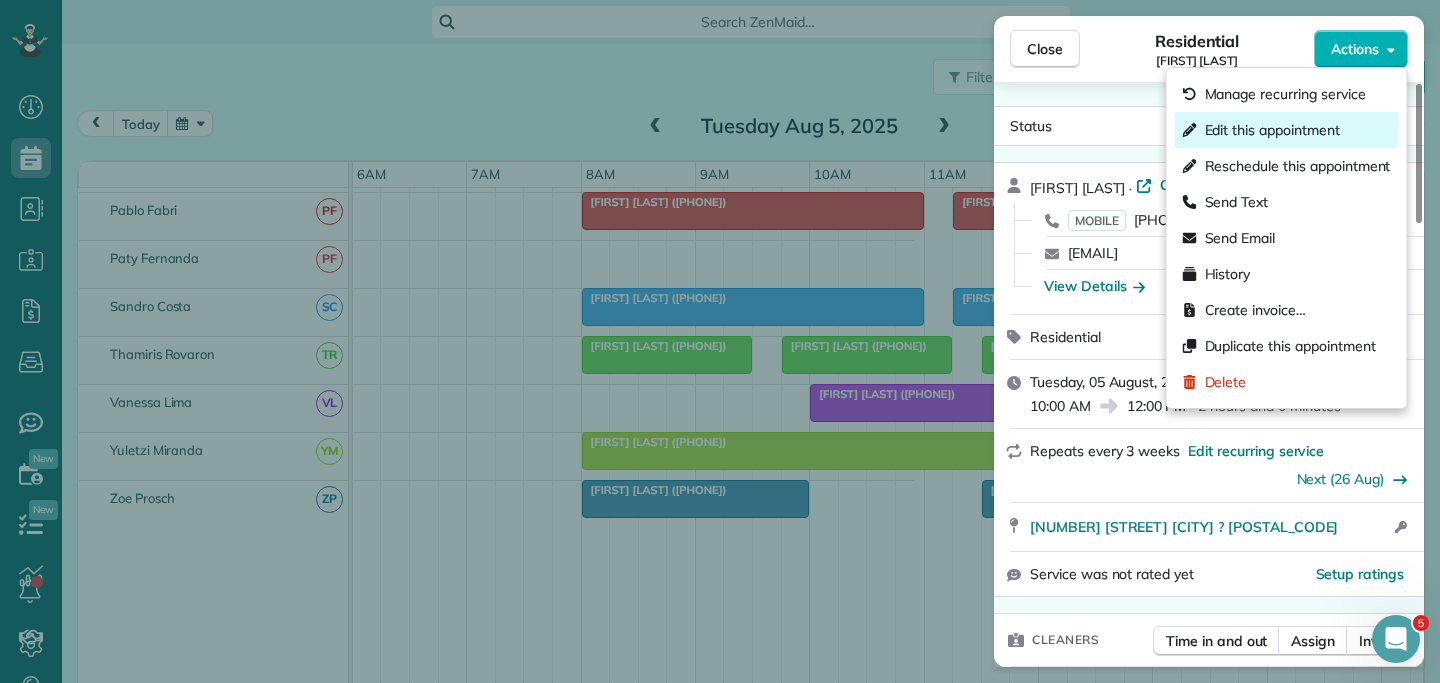 click on "Edit this appointment" at bounding box center (1272, 130) 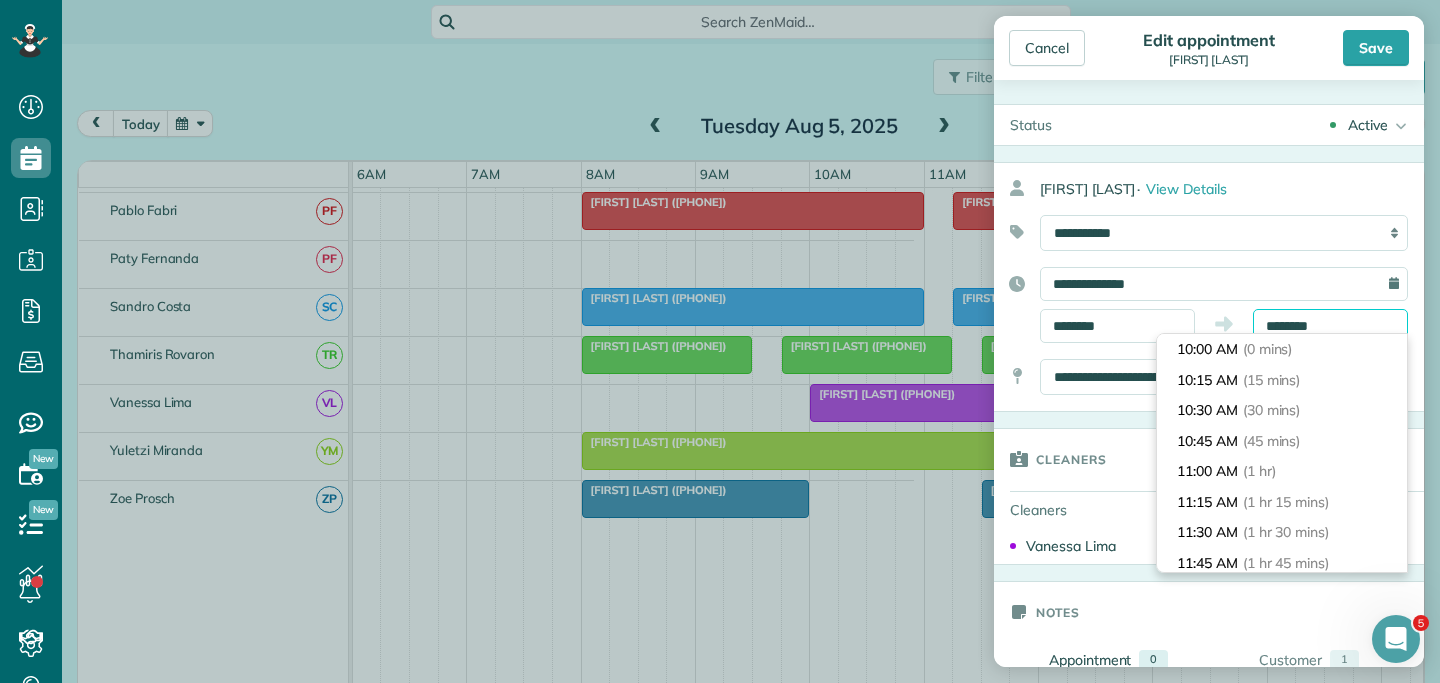 click on "********" at bounding box center (1330, 326) 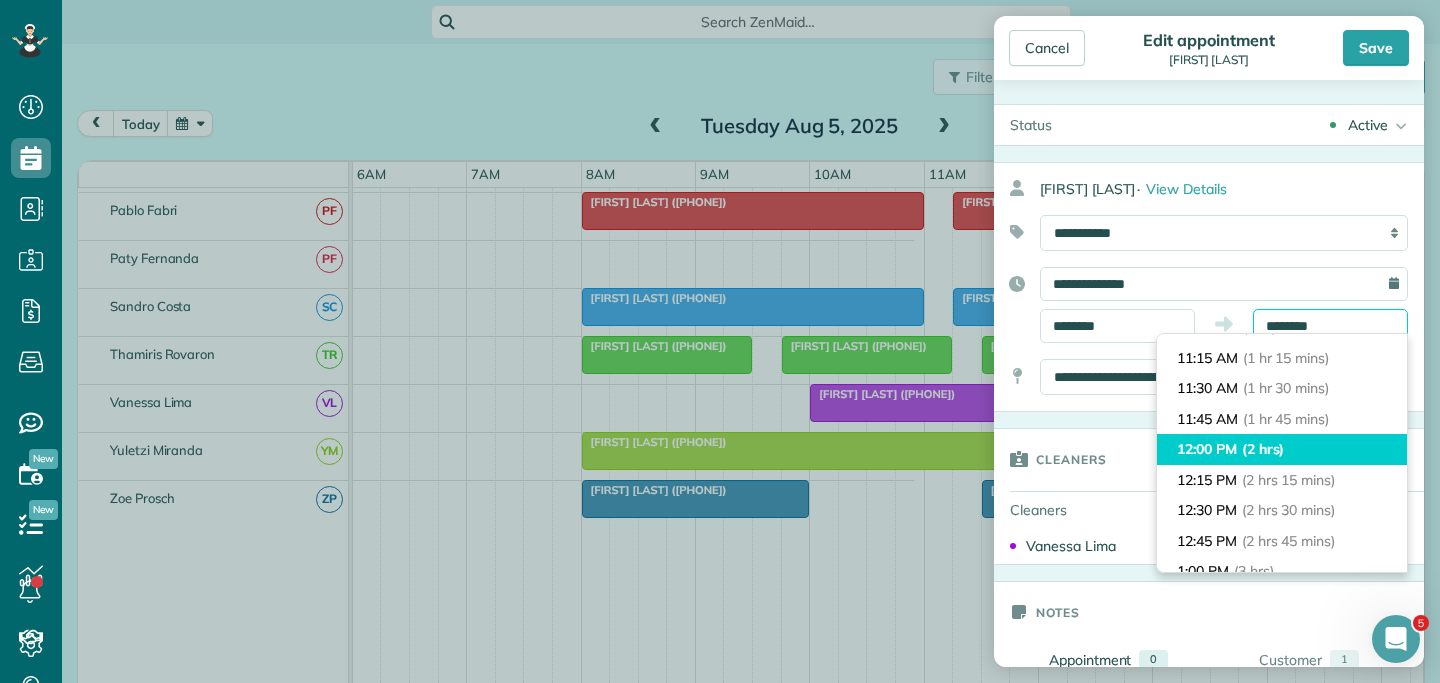 scroll, scrollTop: 131, scrollLeft: 0, axis: vertical 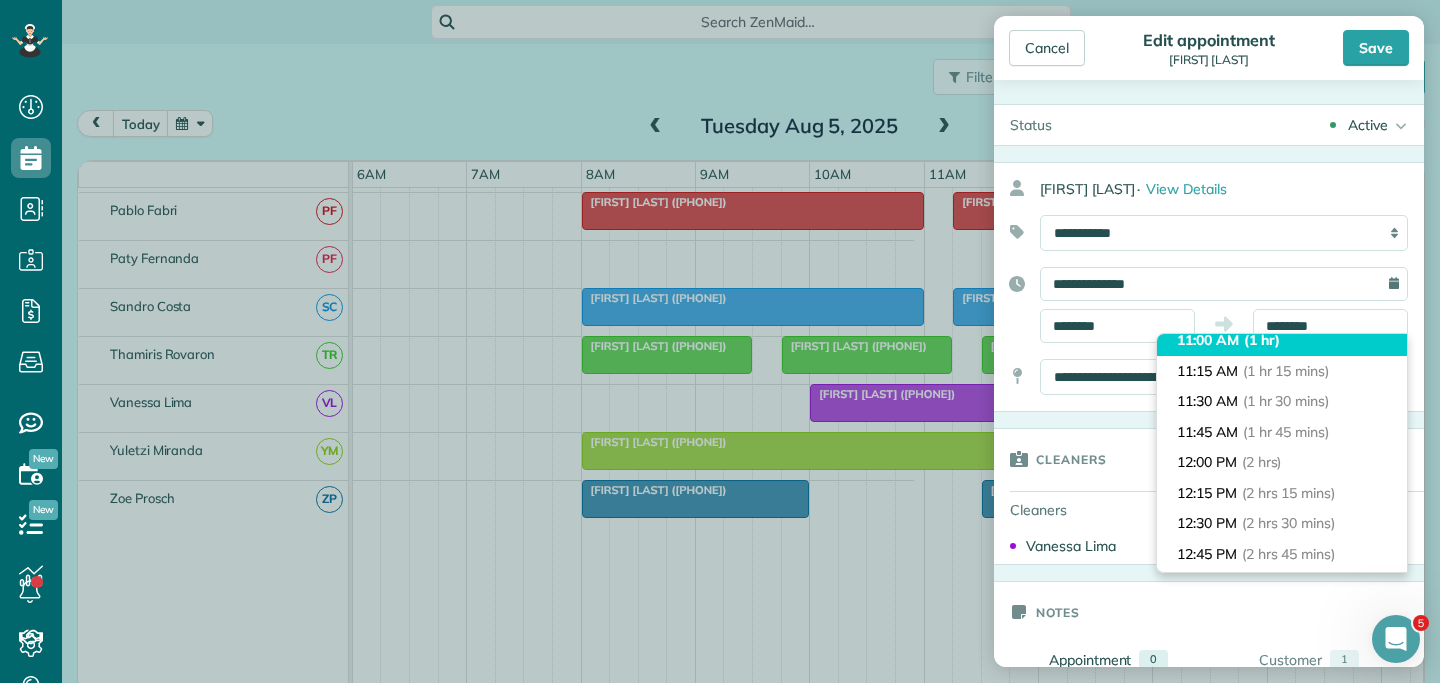 type on "********" 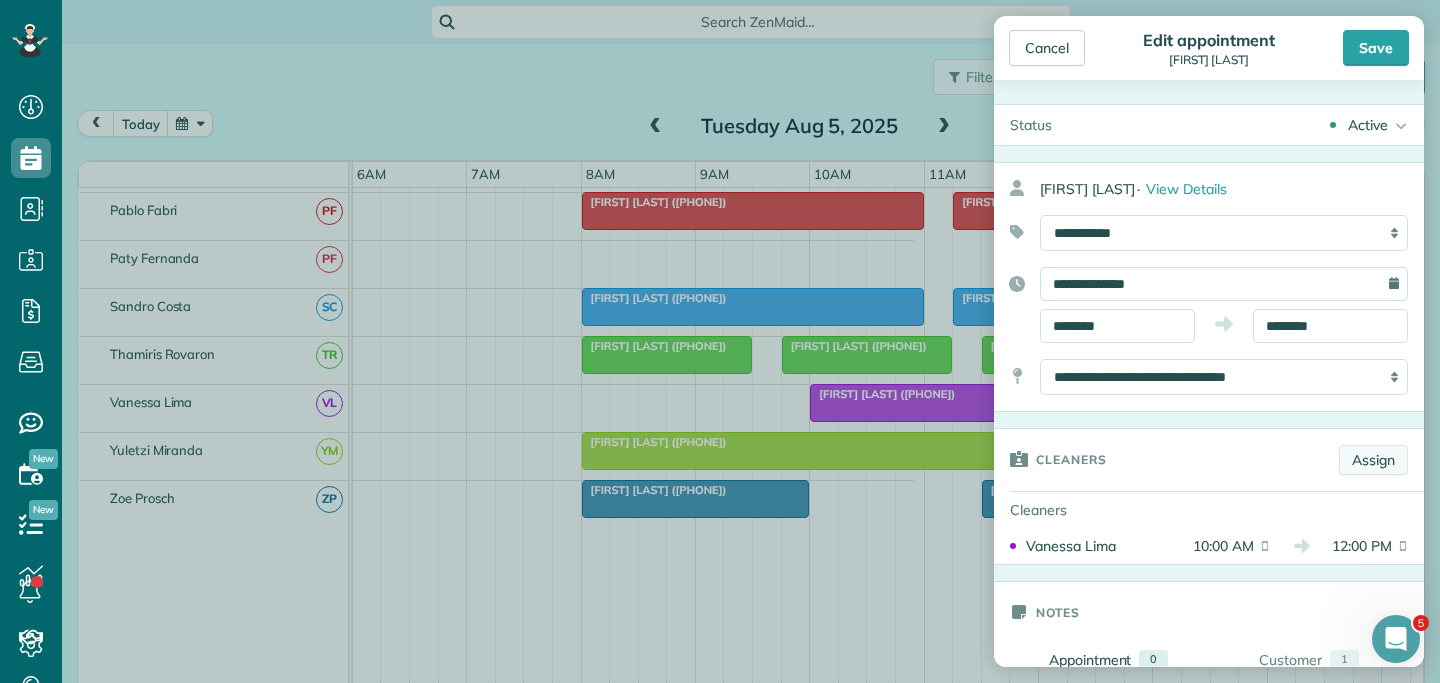 click on "Assign" at bounding box center (1373, 460) 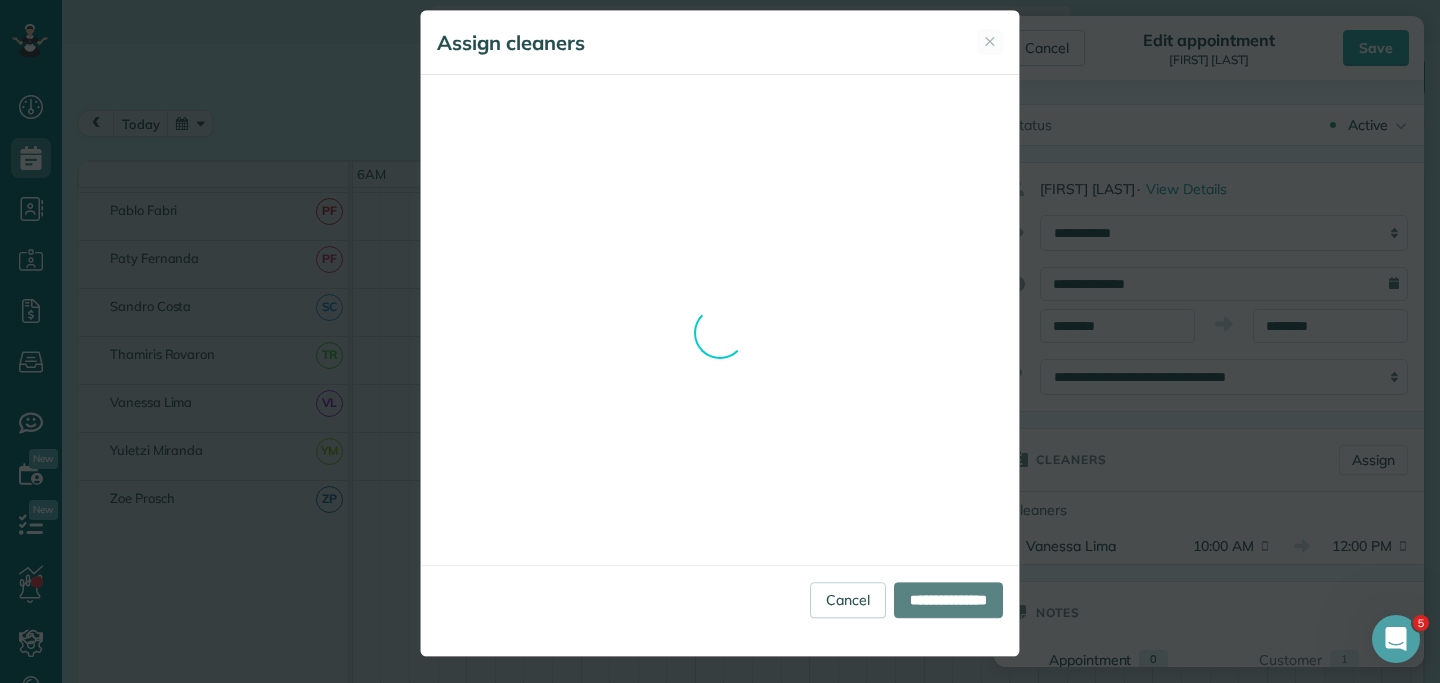 scroll, scrollTop: 0, scrollLeft: 0, axis: both 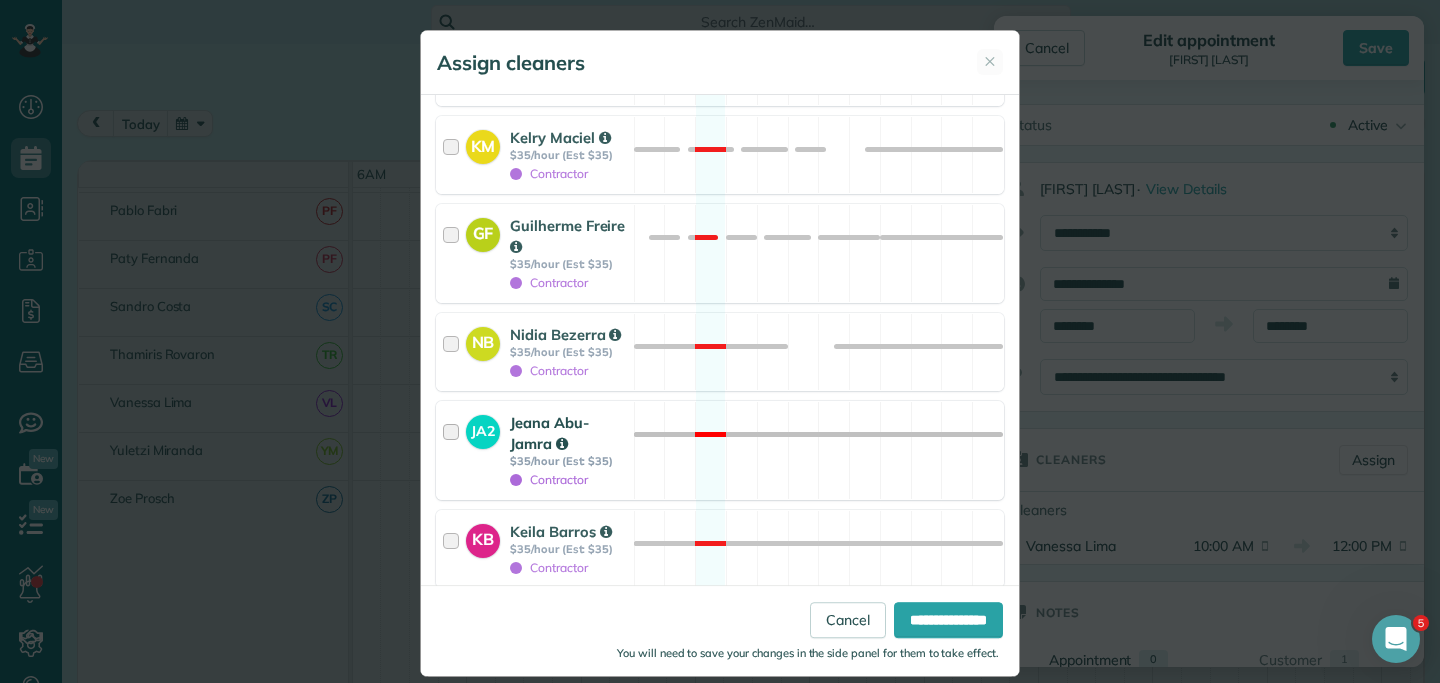 click at bounding box center [454, 450] 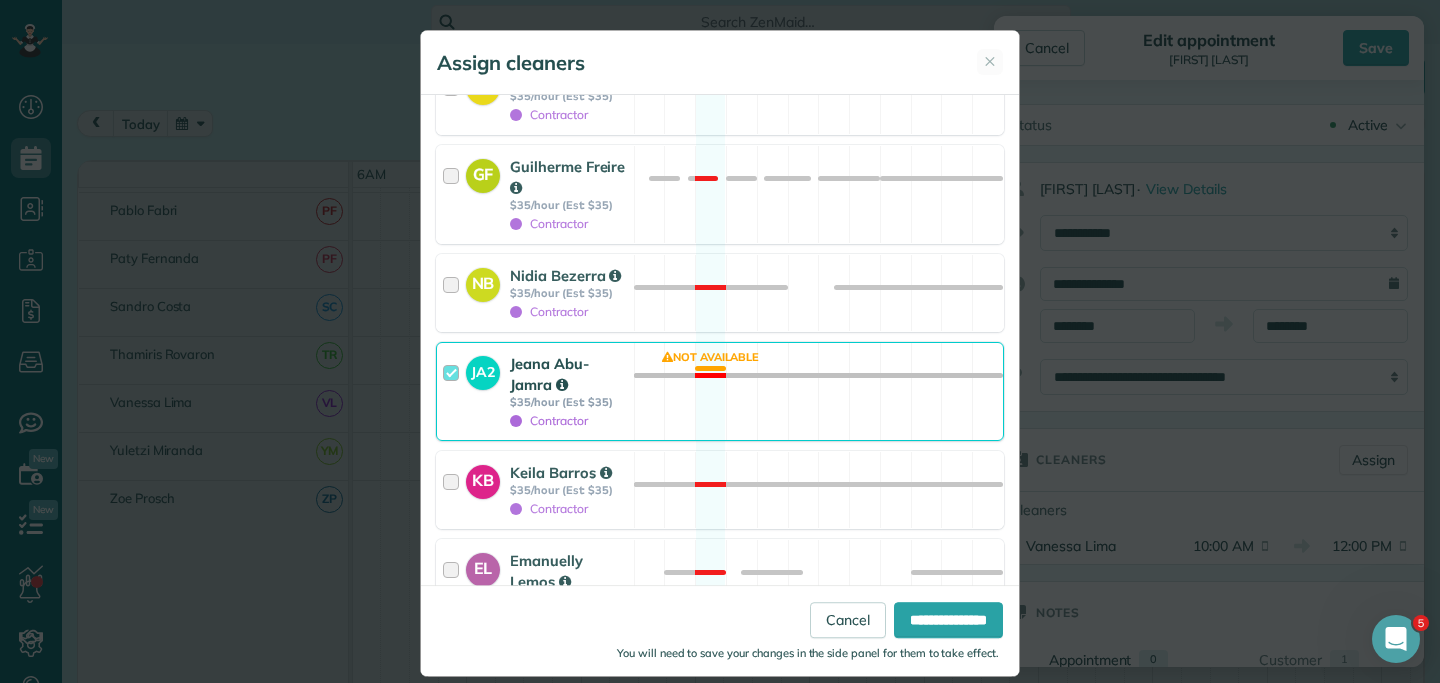 scroll, scrollTop: 1283, scrollLeft: 0, axis: vertical 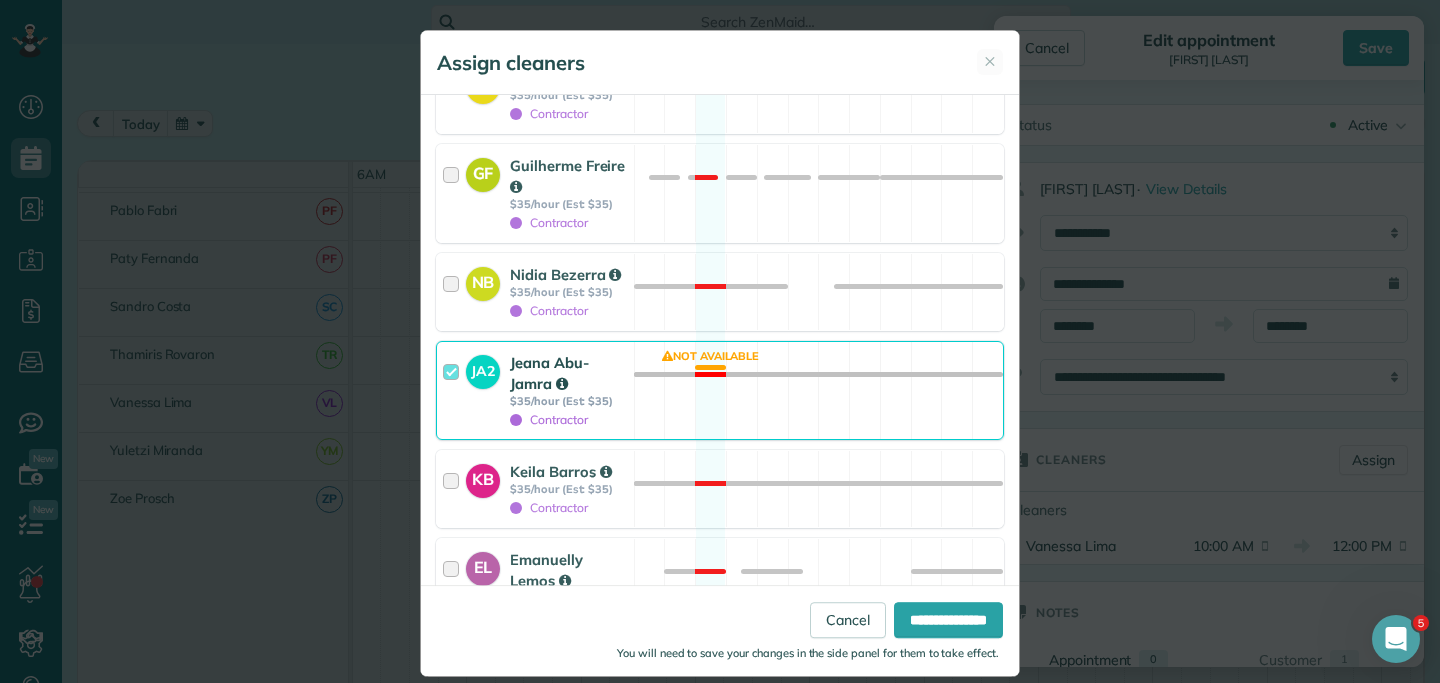 click at bounding box center (454, 489) 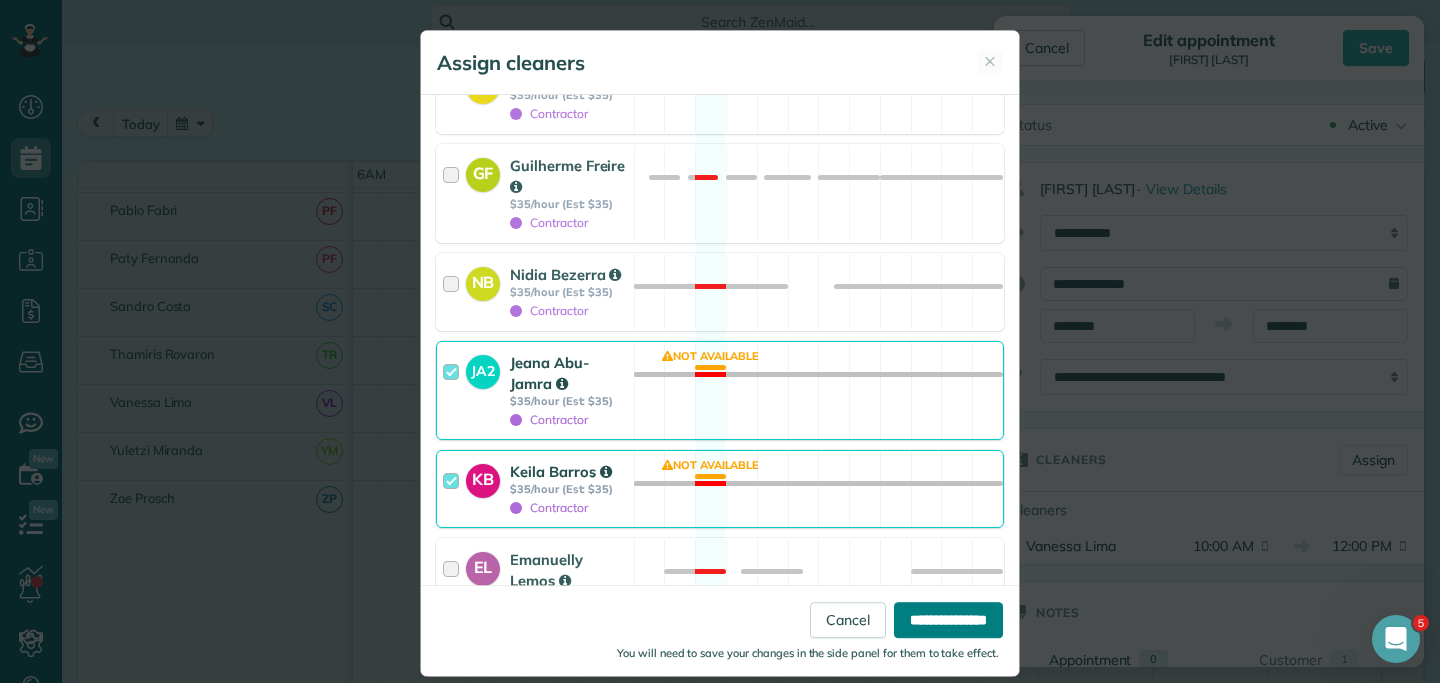 click on "**********" at bounding box center [948, 620] 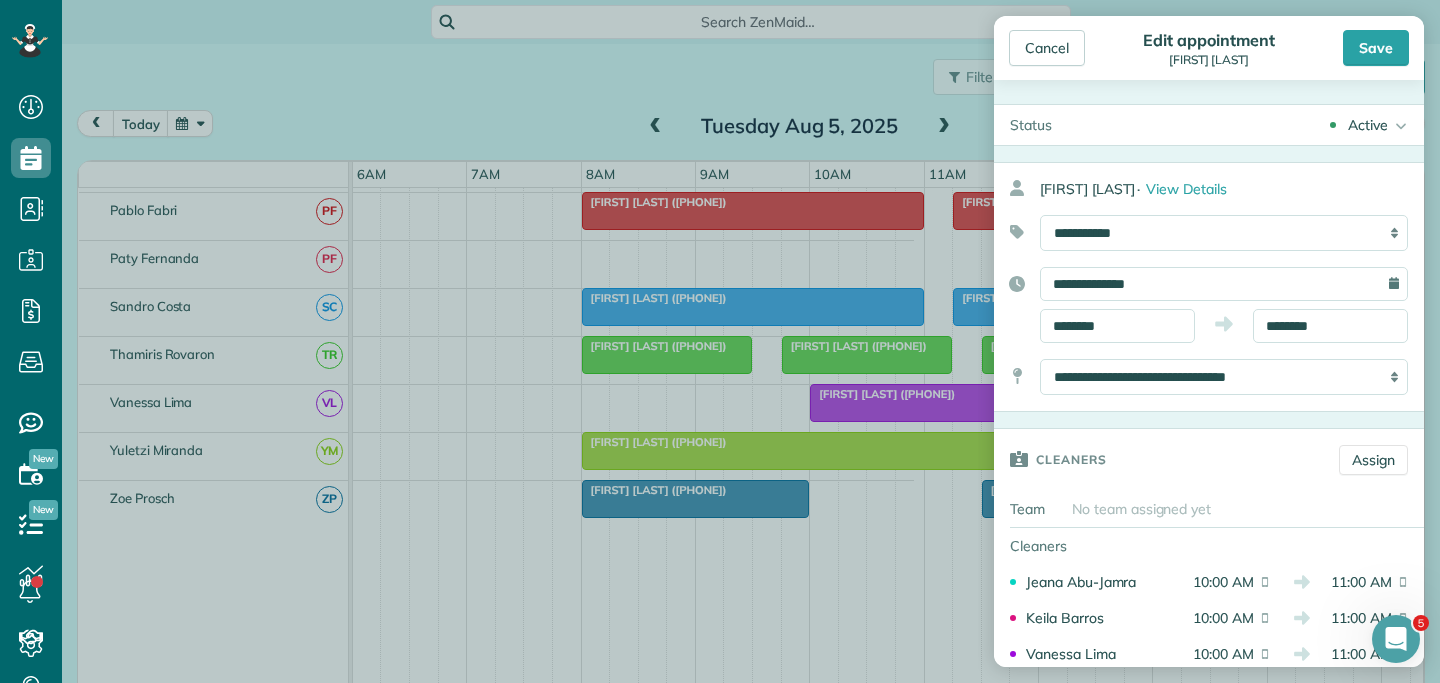 scroll, scrollTop: 27, scrollLeft: 0, axis: vertical 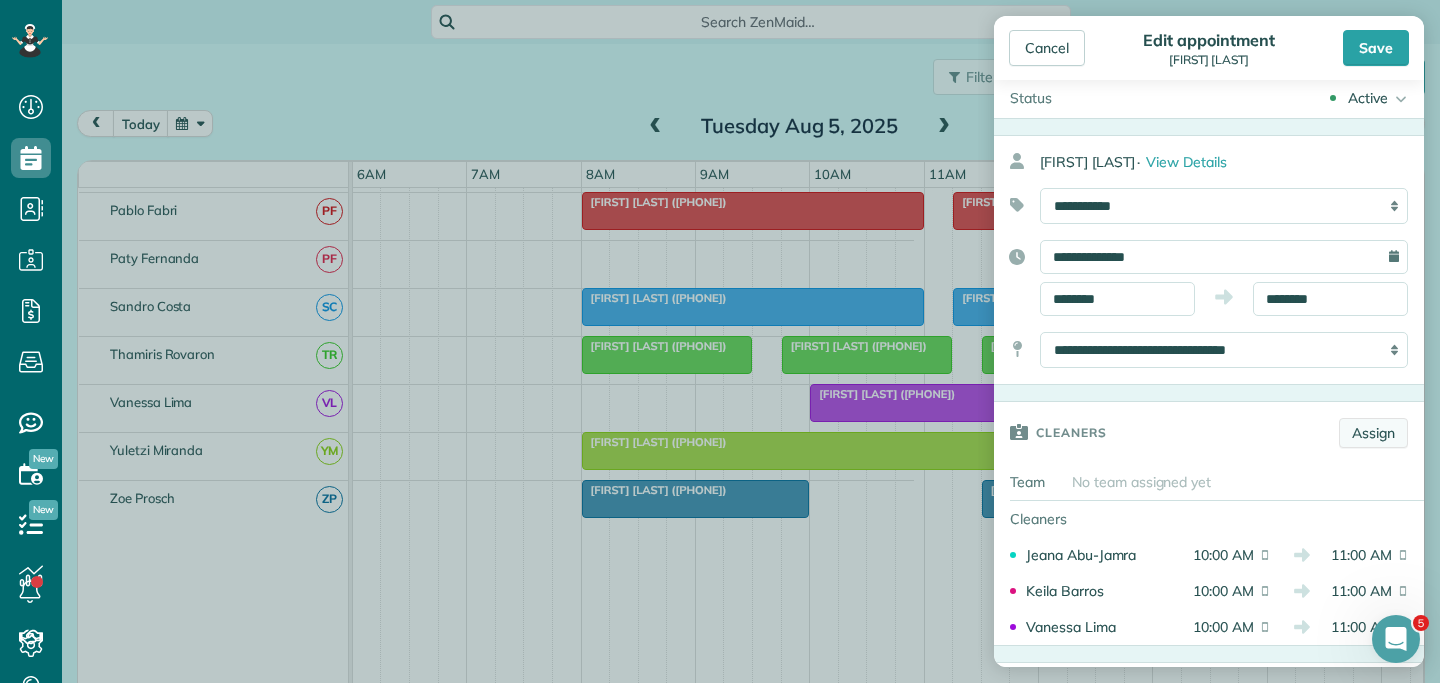 click on "Assign" at bounding box center (1373, 433) 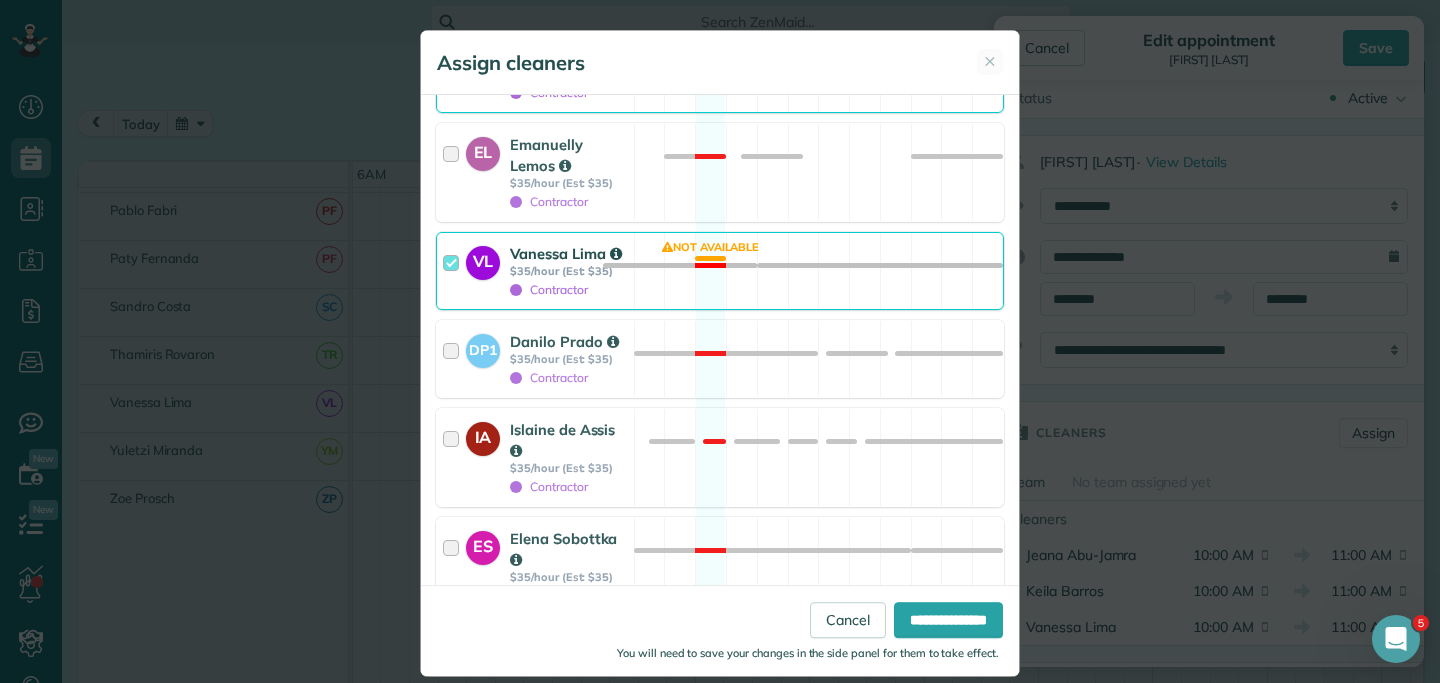 scroll, scrollTop: 1667, scrollLeft: 0, axis: vertical 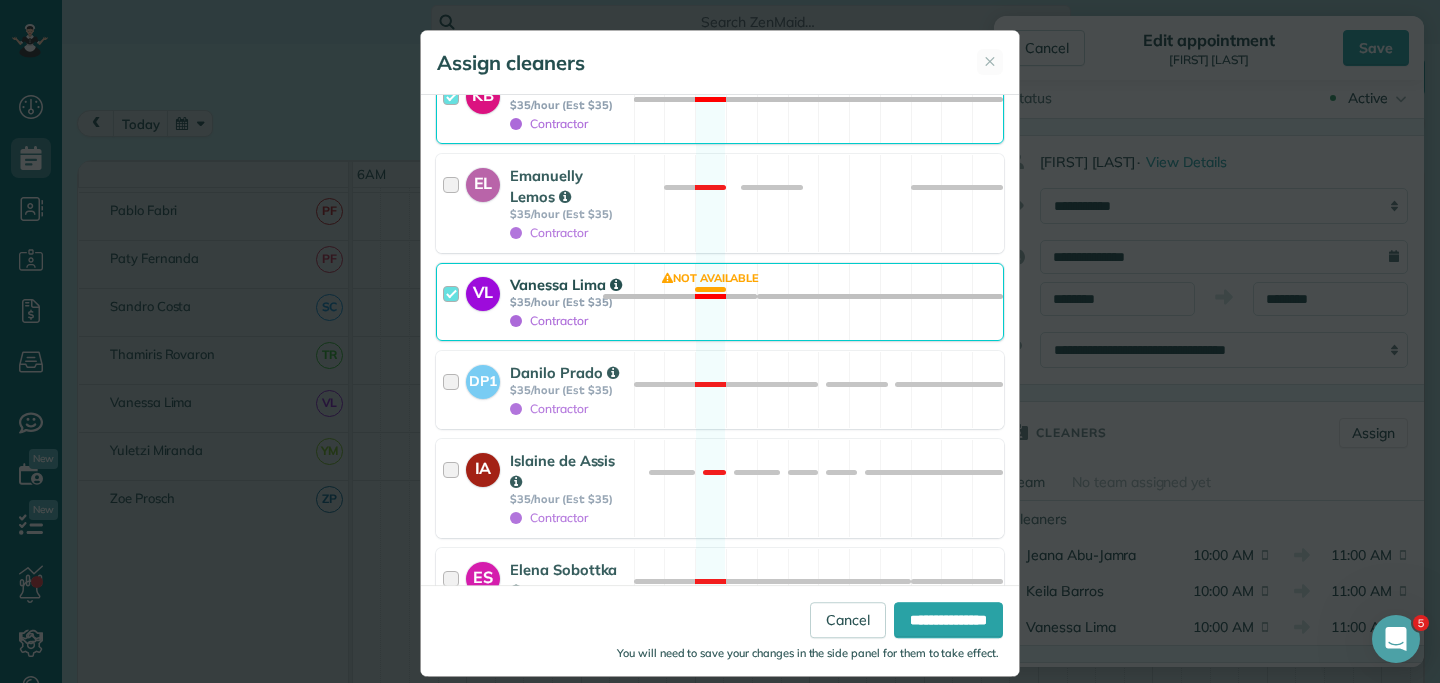 click at bounding box center [454, 302] 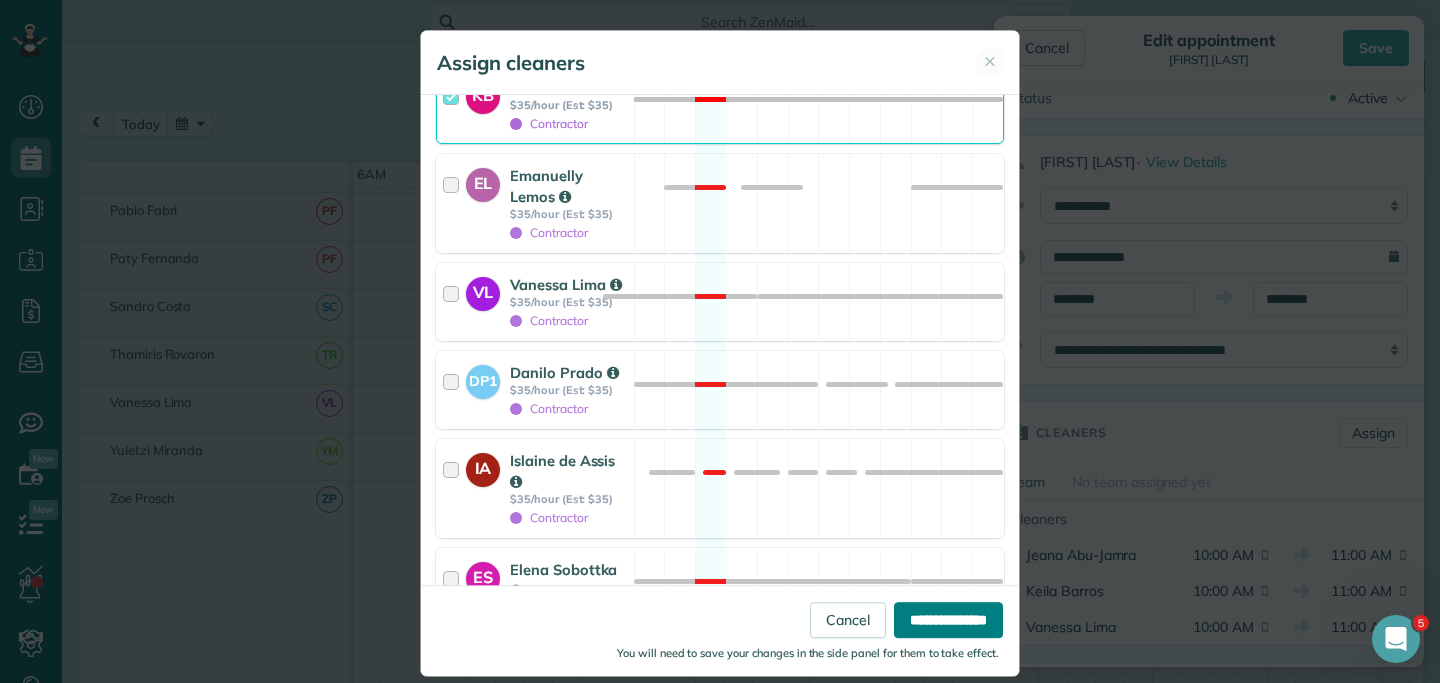 click on "**********" at bounding box center [948, 620] 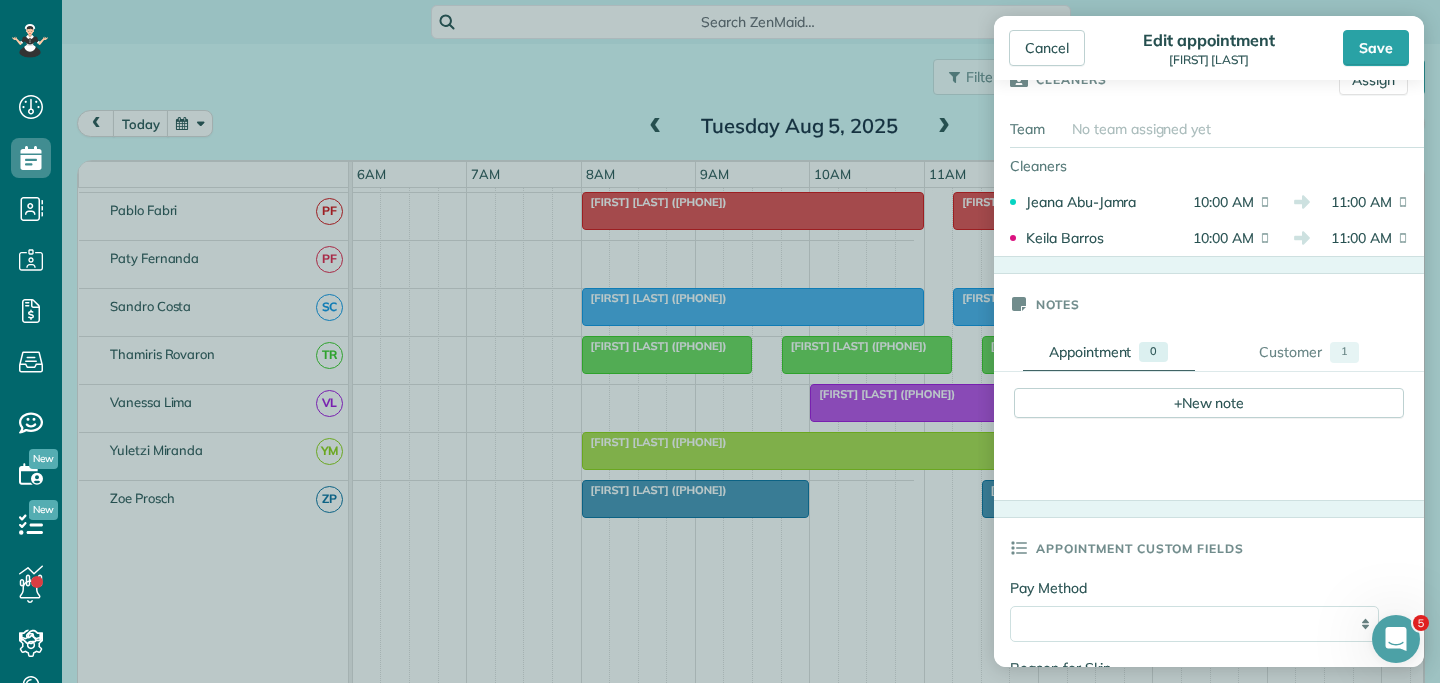 scroll, scrollTop: 441, scrollLeft: 0, axis: vertical 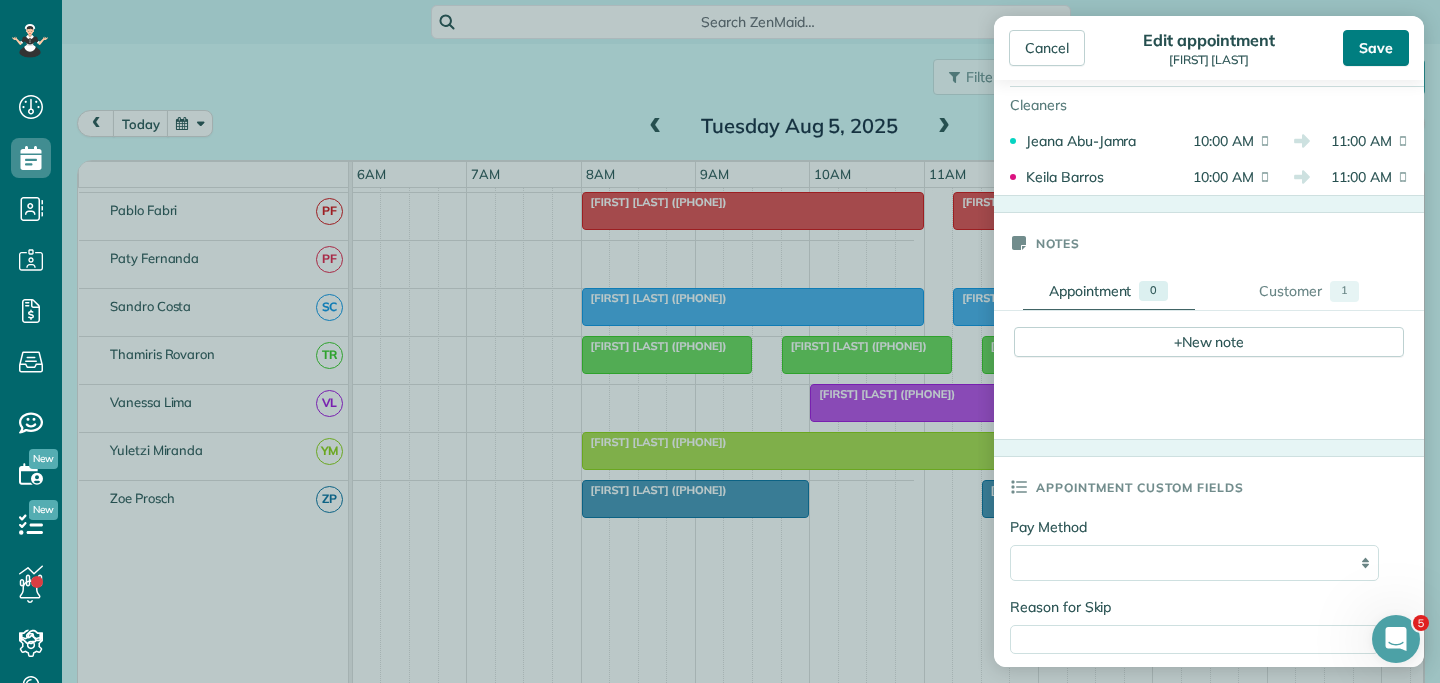 click on "Save" at bounding box center (1376, 48) 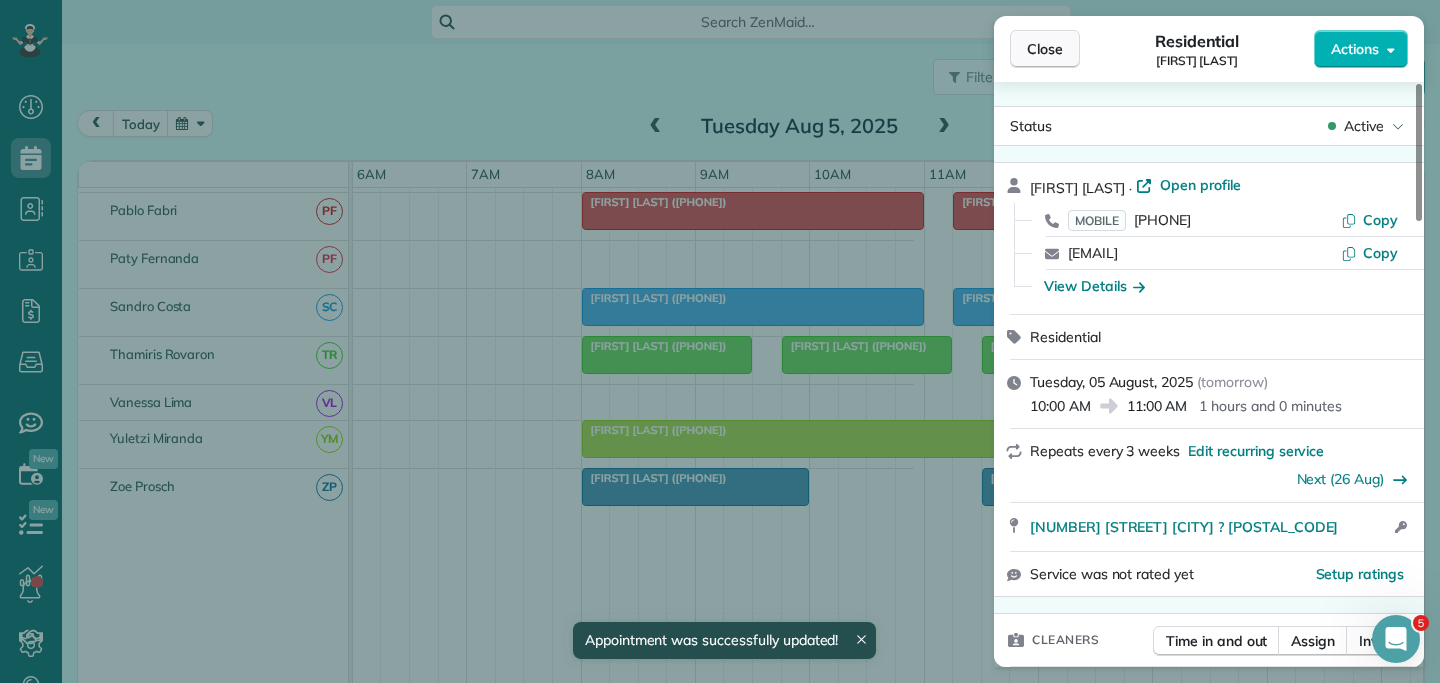 click on "Close" at bounding box center (1045, 49) 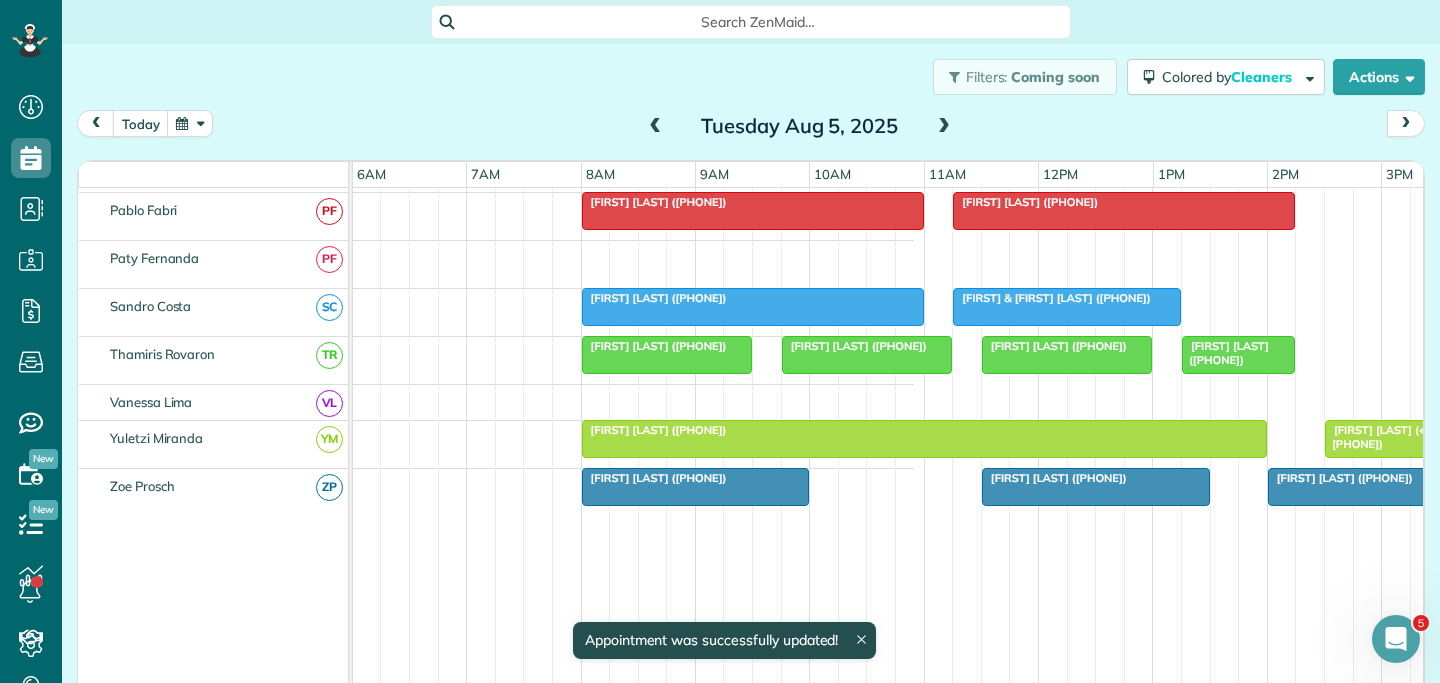 scroll, scrollTop: 1297, scrollLeft: 687, axis: both 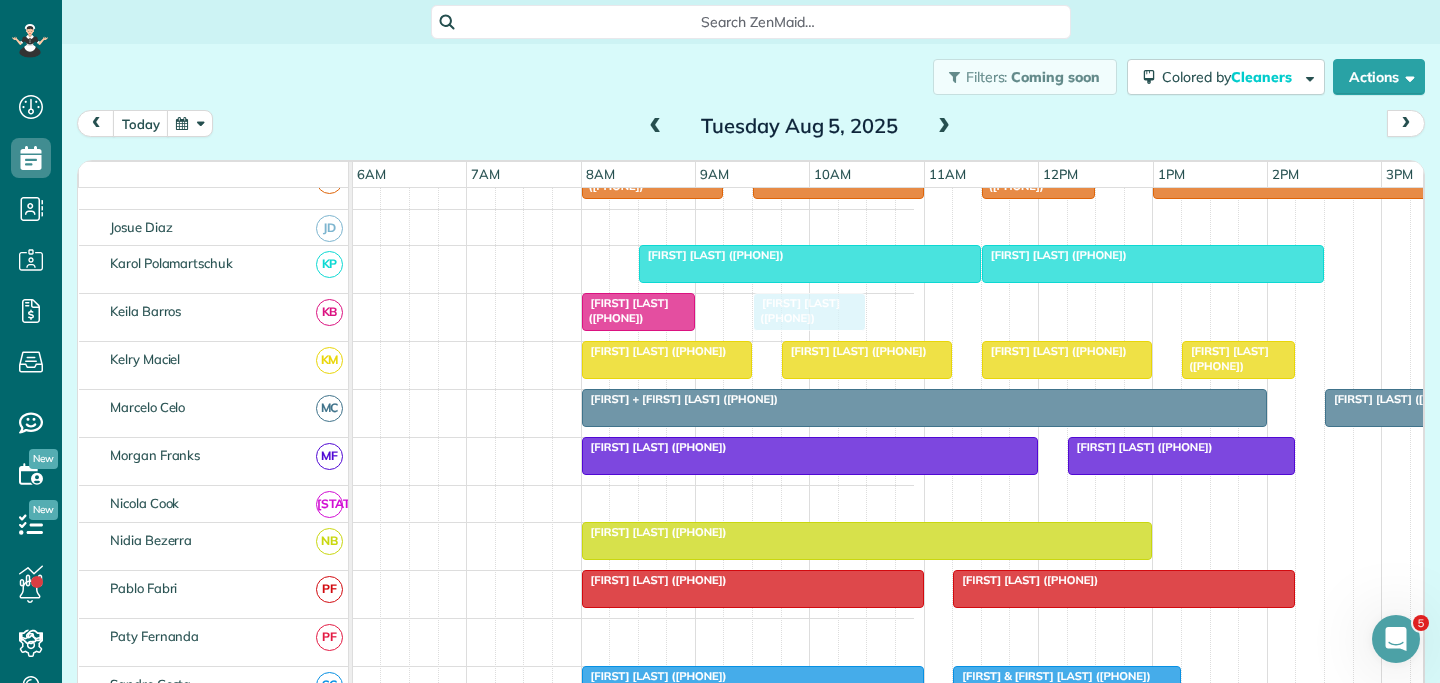 drag, startPoint x: 843, startPoint y: 308, endPoint x: 801, endPoint y: 308, distance: 42 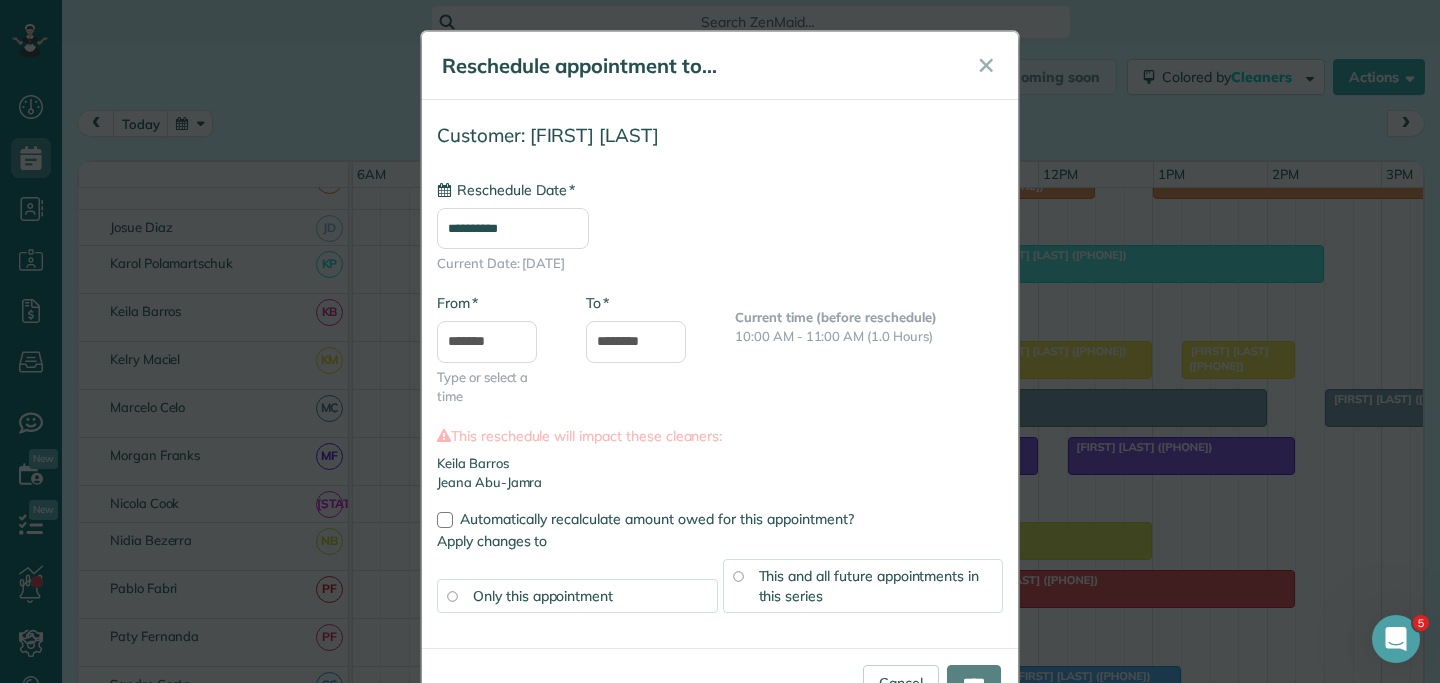 type on "**********" 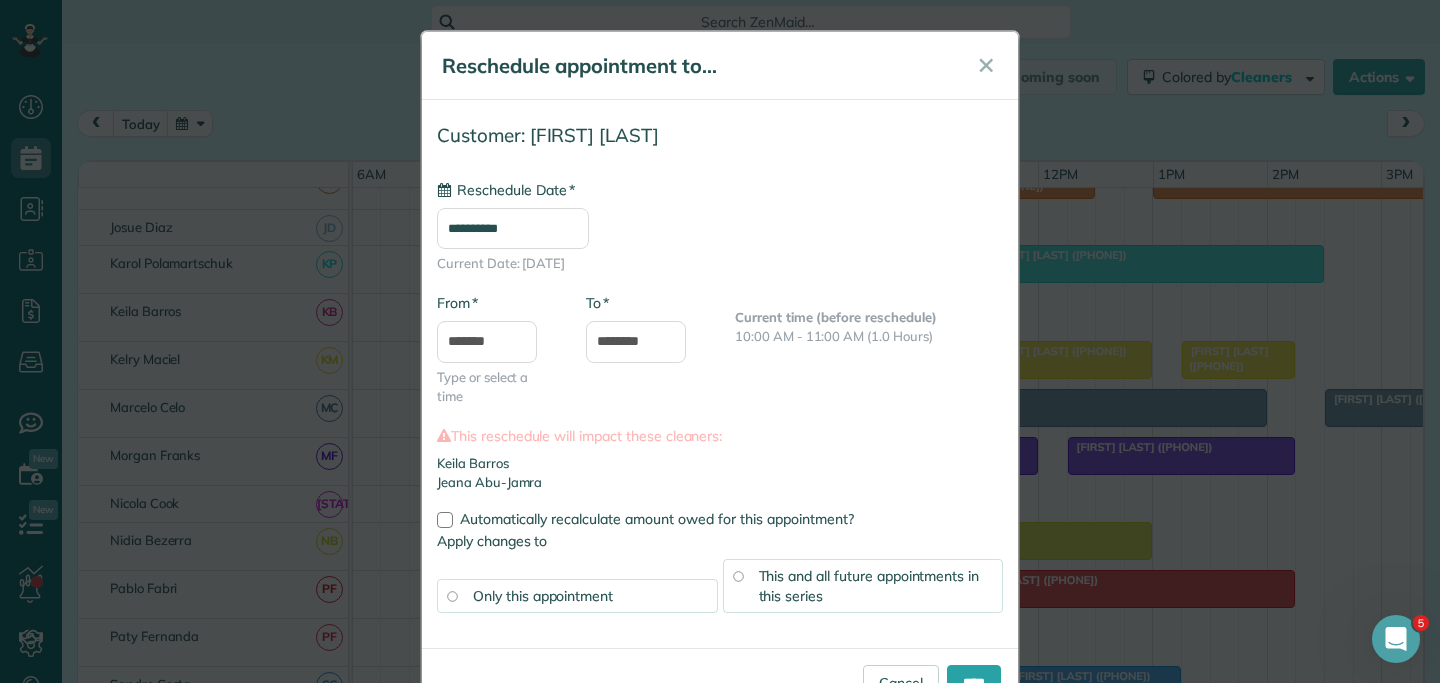 scroll, scrollTop: 67, scrollLeft: 0, axis: vertical 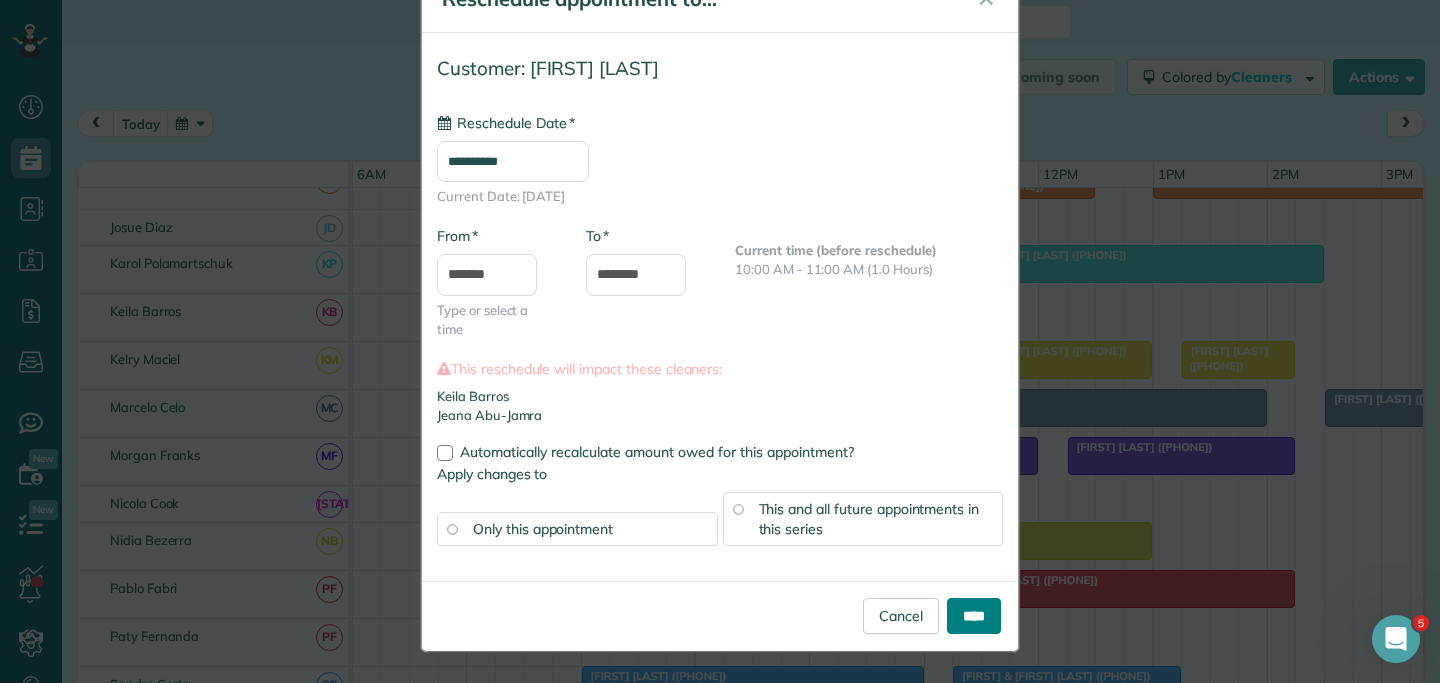 click on "****" at bounding box center [974, 616] 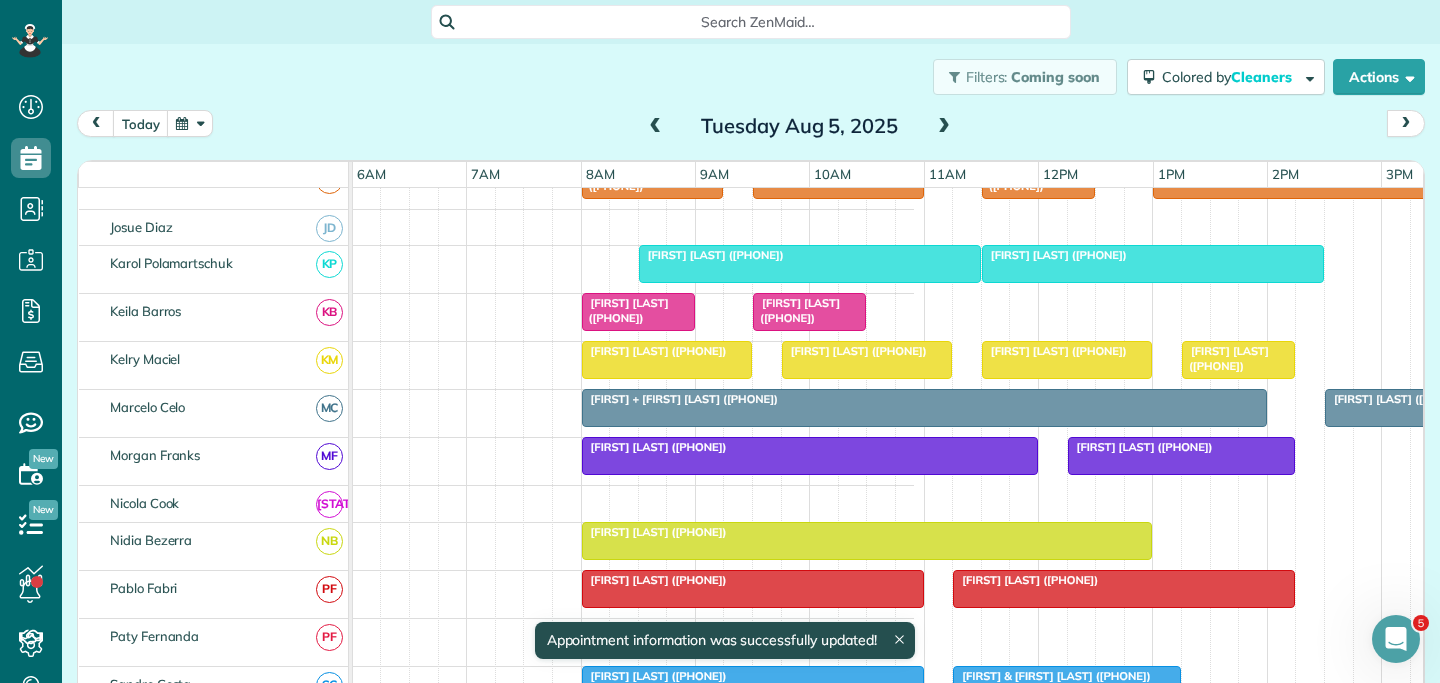 scroll, scrollTop: 707, scrollLeft: 687, axis: both 